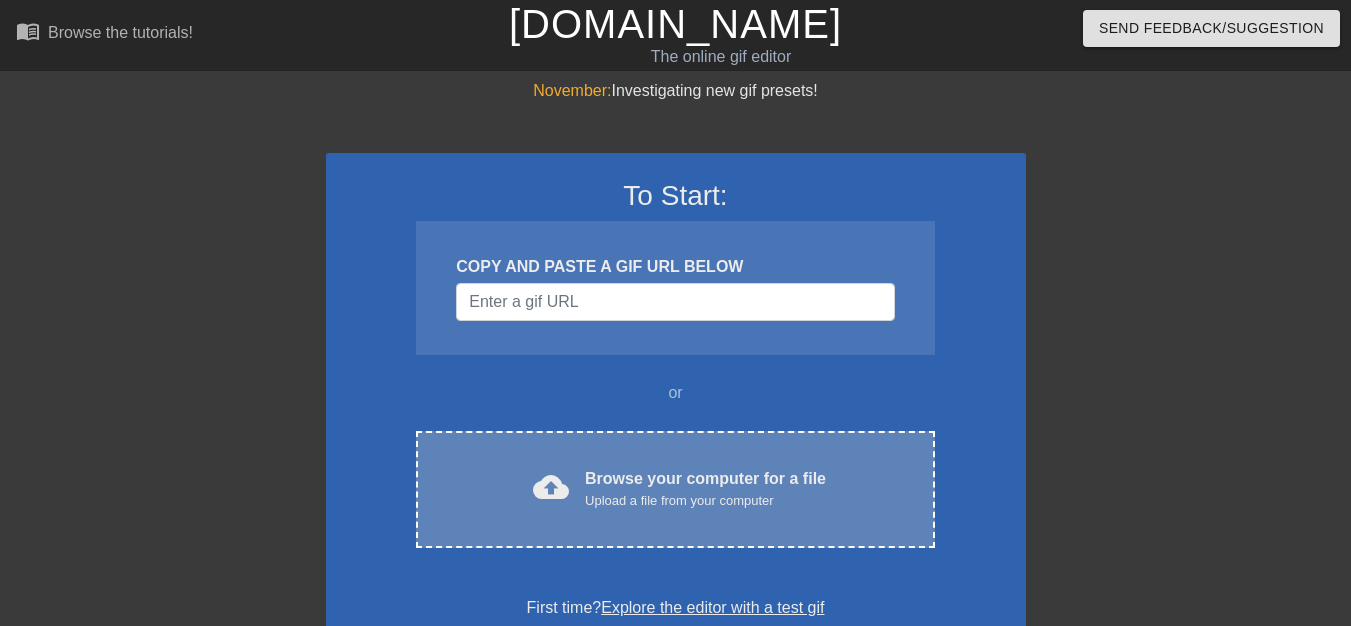 scroll, scrollTop: 0, scrollLeft: 0, axis: both 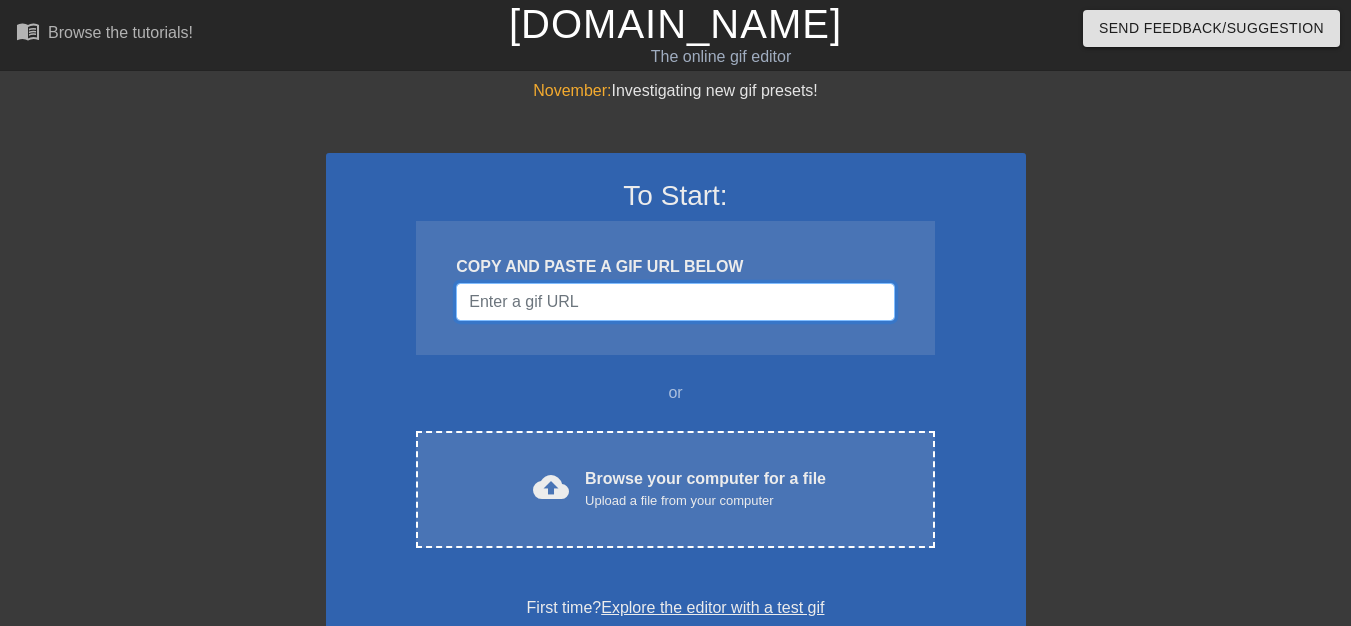 click at bounding box center [675, 302] 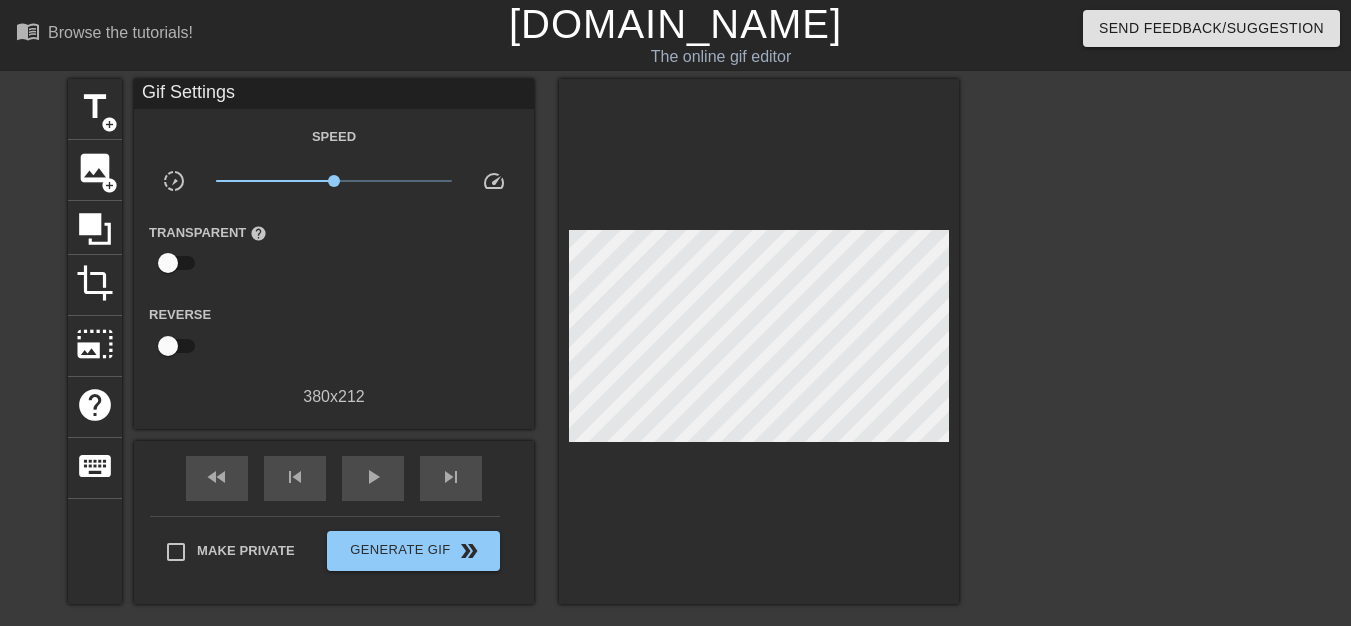 scroll, scrollTop: 200, scrollLeft: 0, axis: vertical 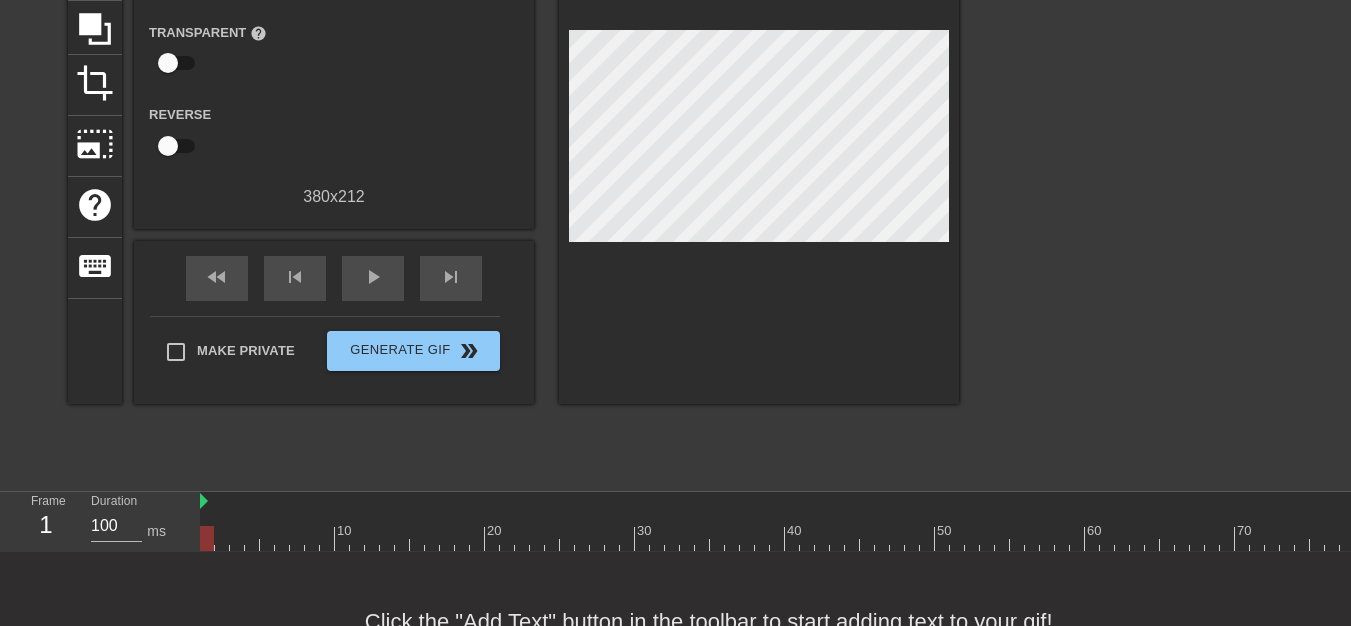 click at bounding box center [459, 531] 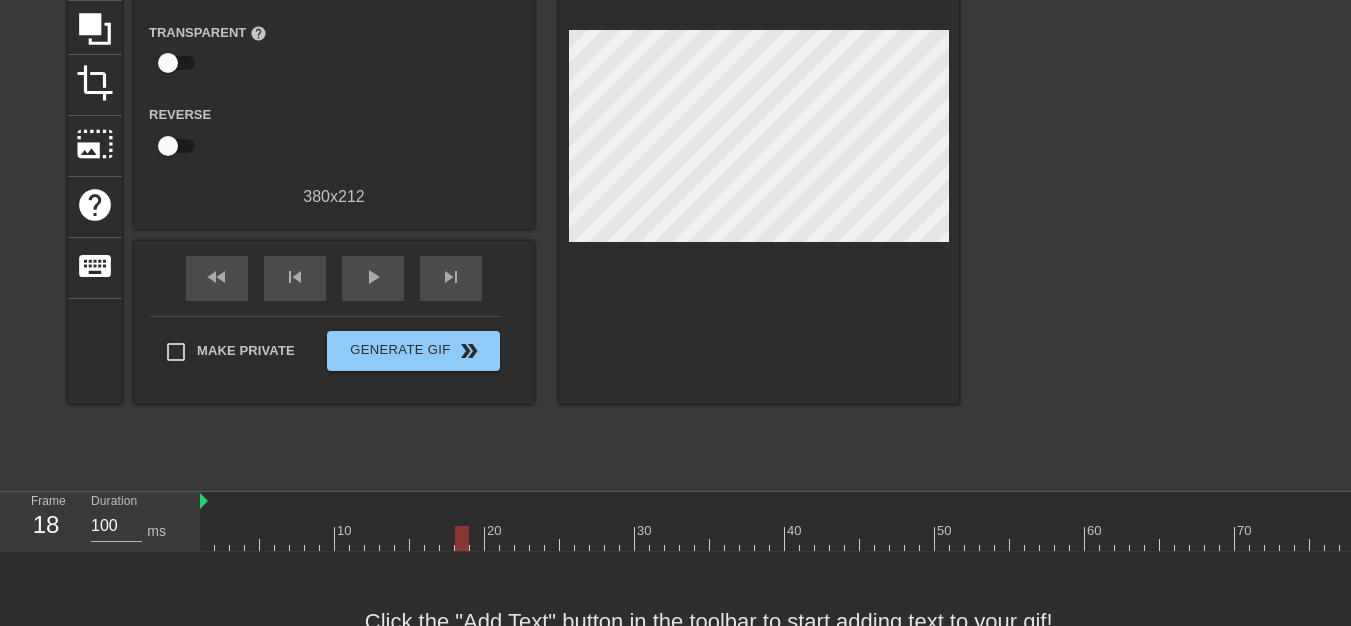 click at bounding box center [800, 538] 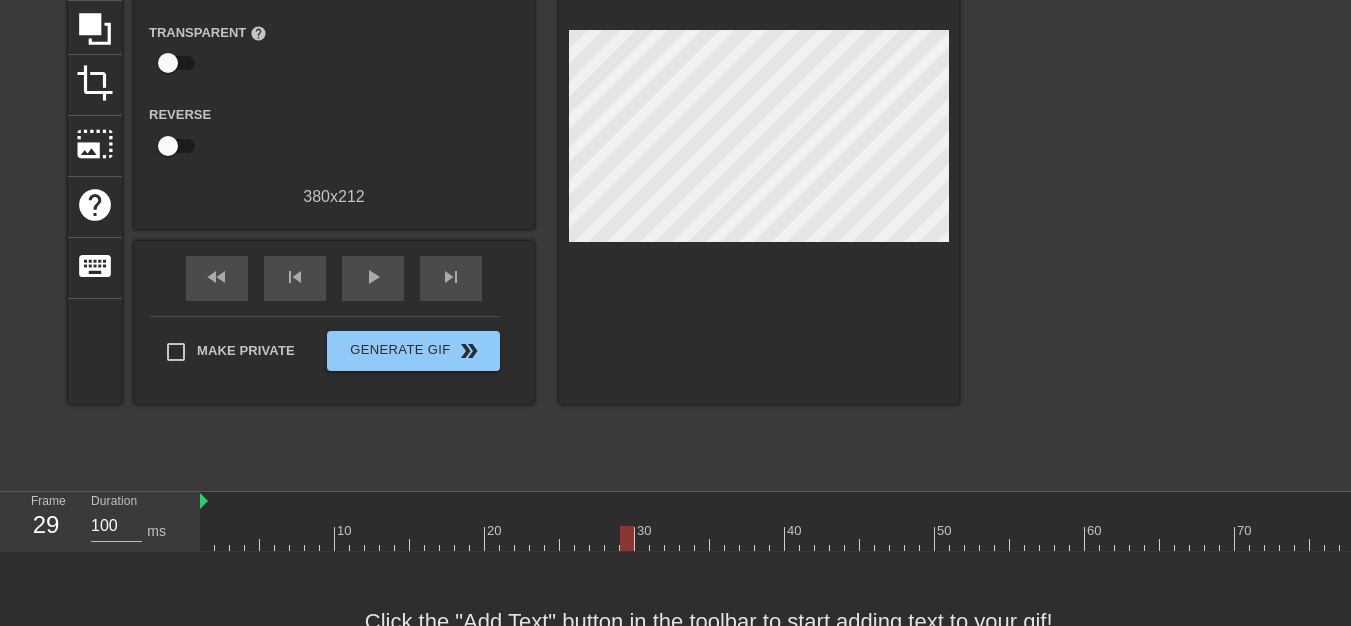 click at bounding box center (800, 538) 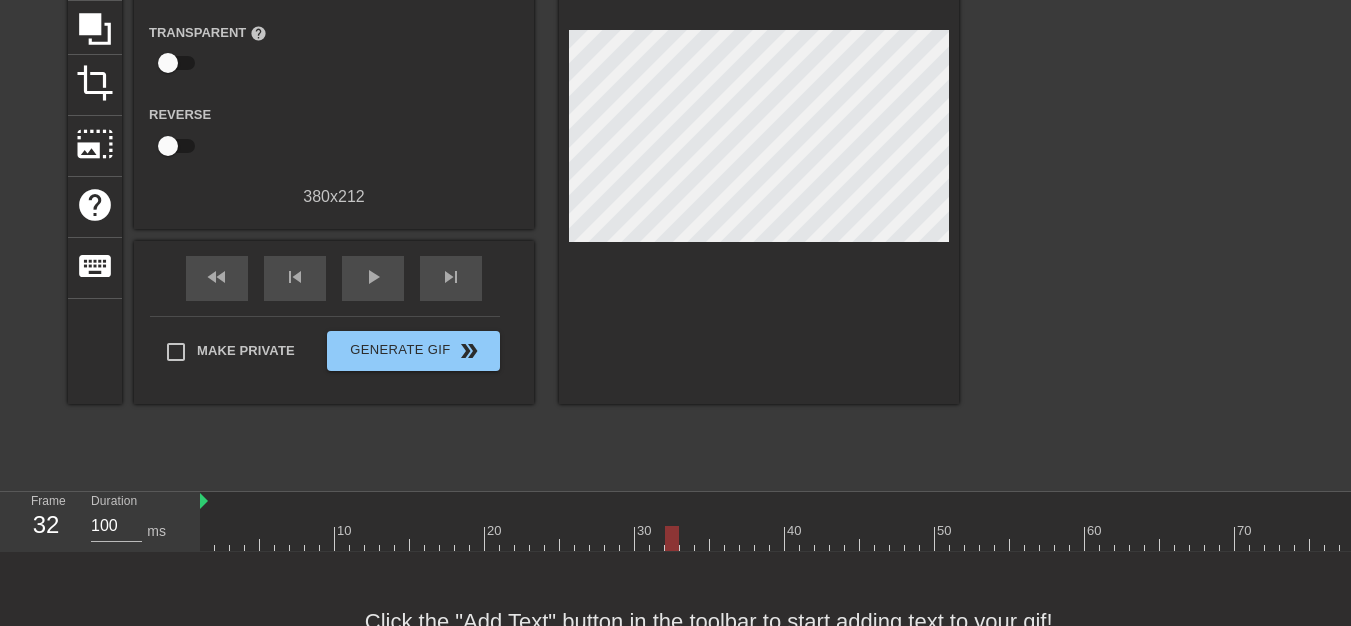 click at bounding box center (800, 538) 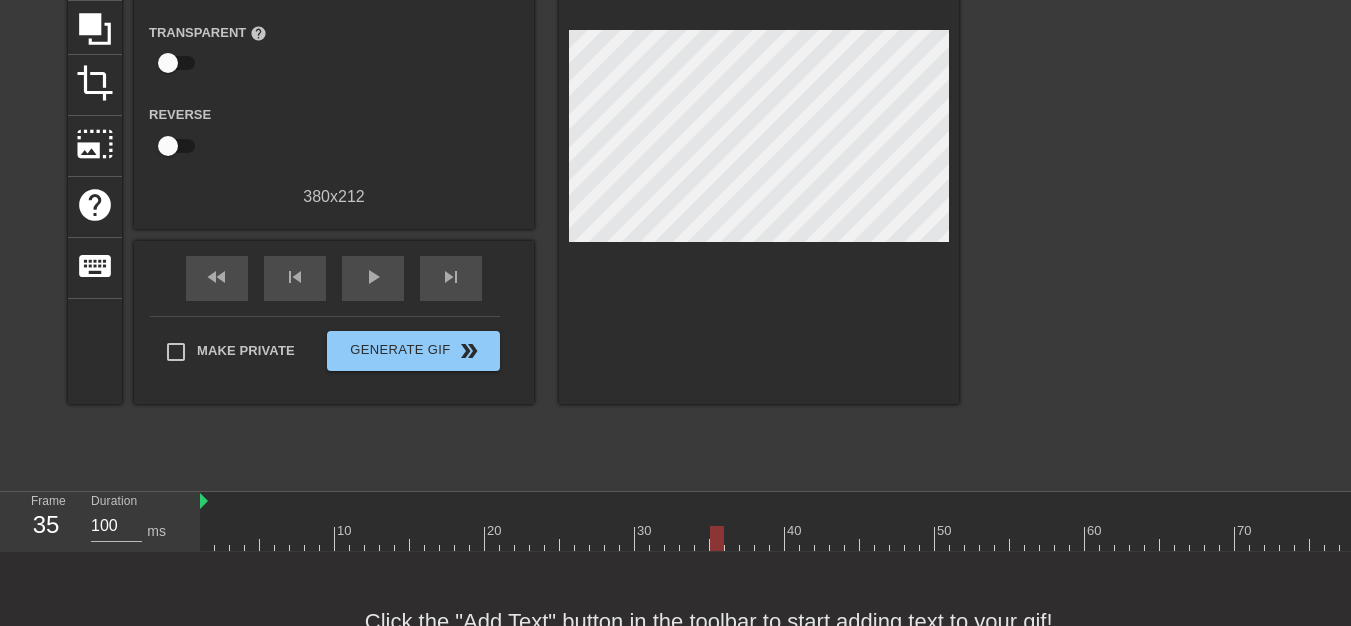 click at bounding box center (800, 538) 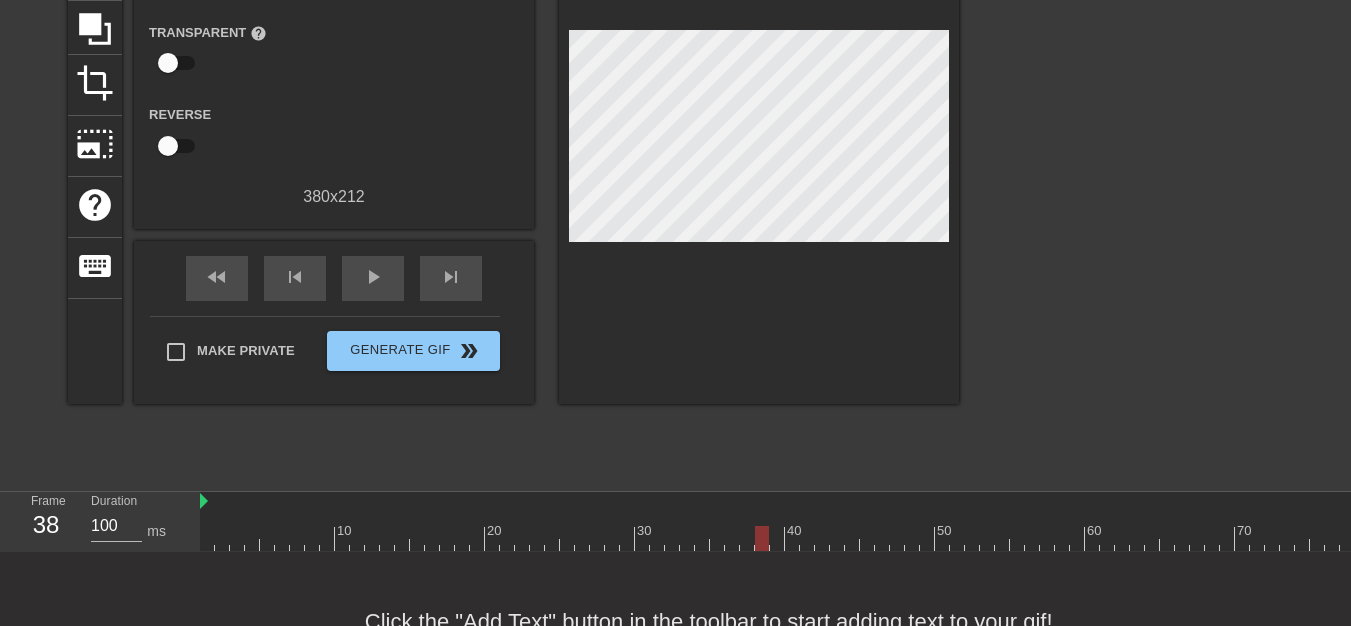 click at bounding box center (800, 538) 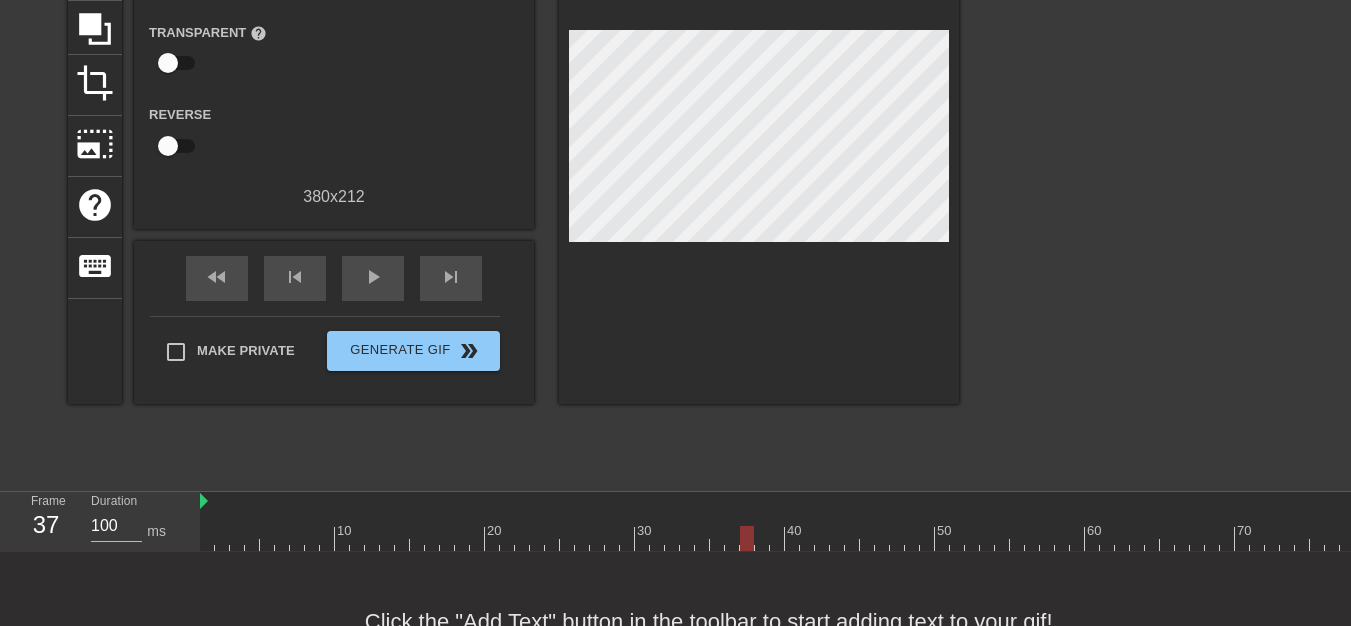 click at bounding box center [800, 538] 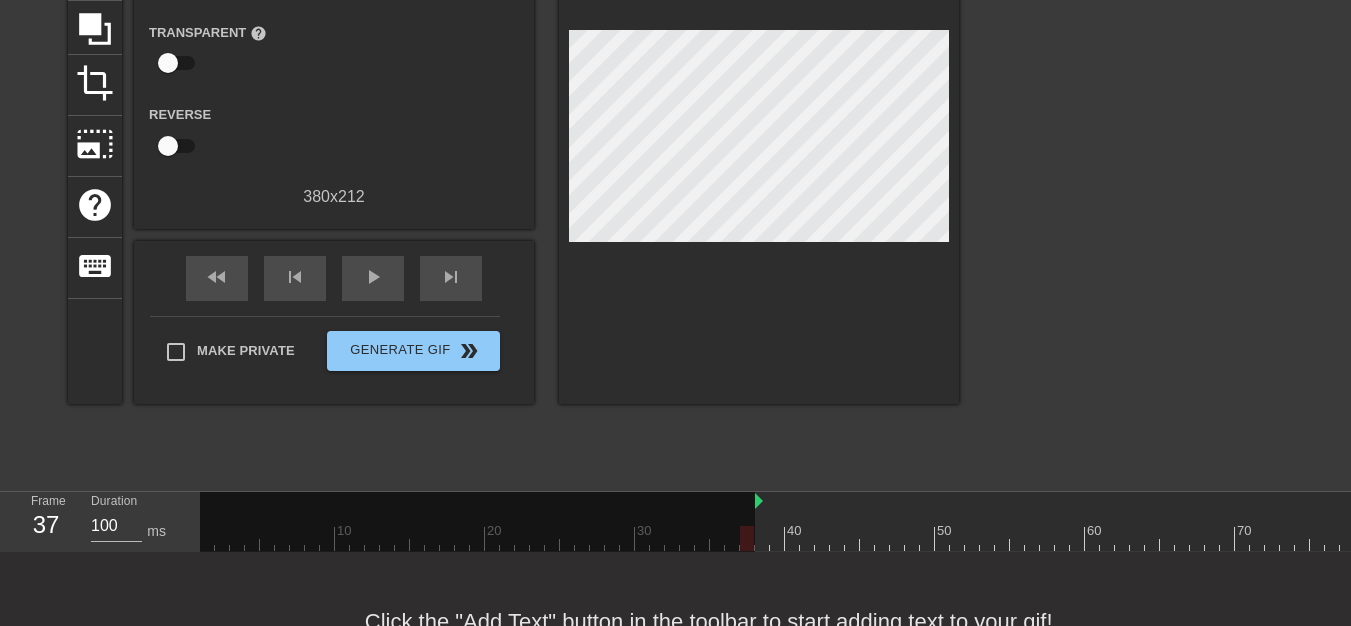 drag, startPoint x: 202, startPoint y: 502, endPoint x: 763, endPoint y: 497, distance: 561.0223 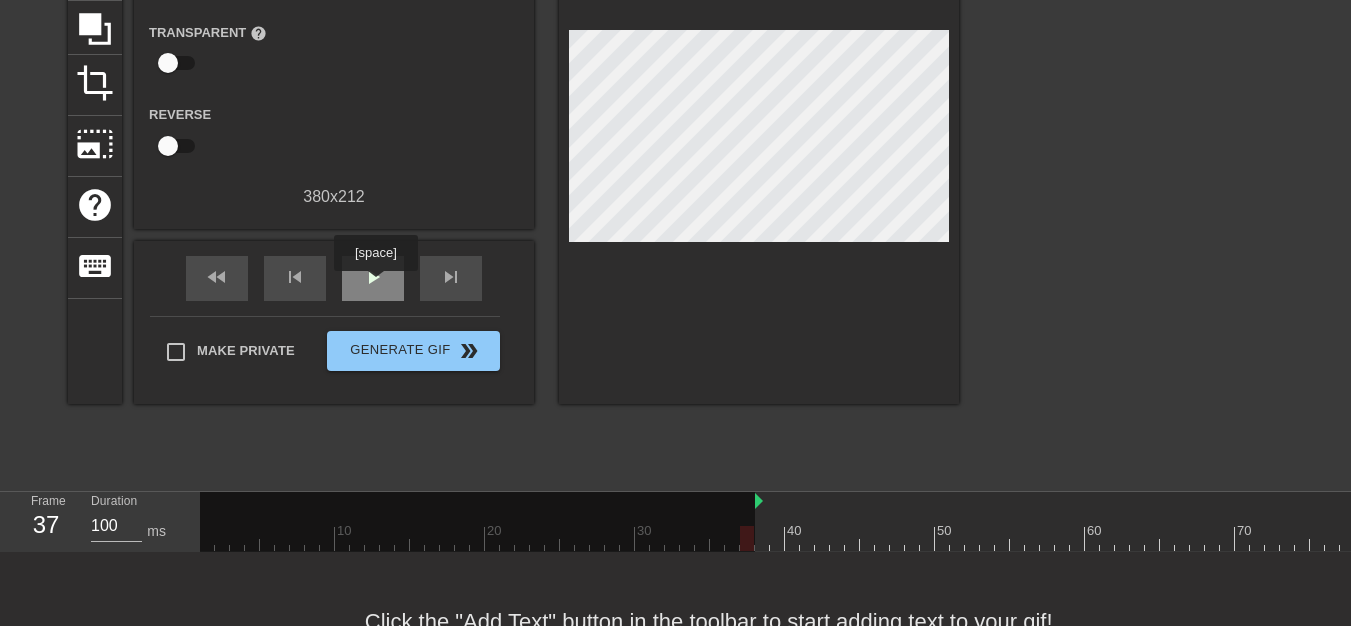 click on "play_arrow" at bounding box center [373, 277] 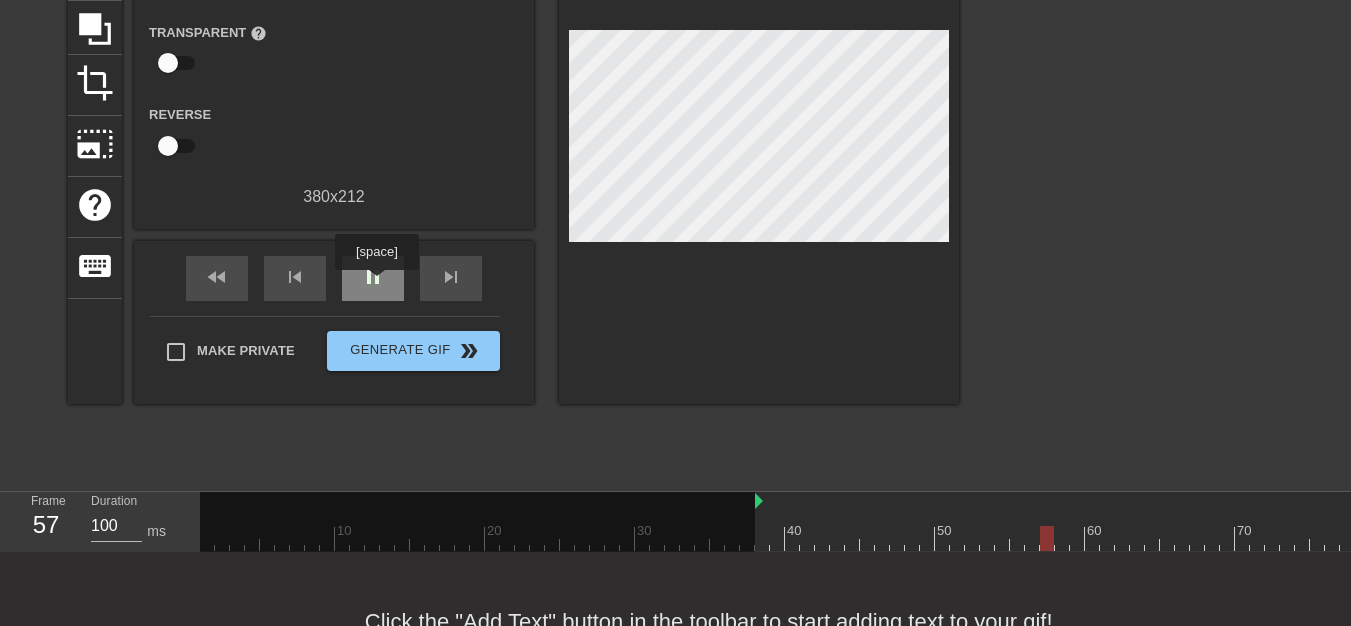 click on "pause" at bounding box center (373, 277) 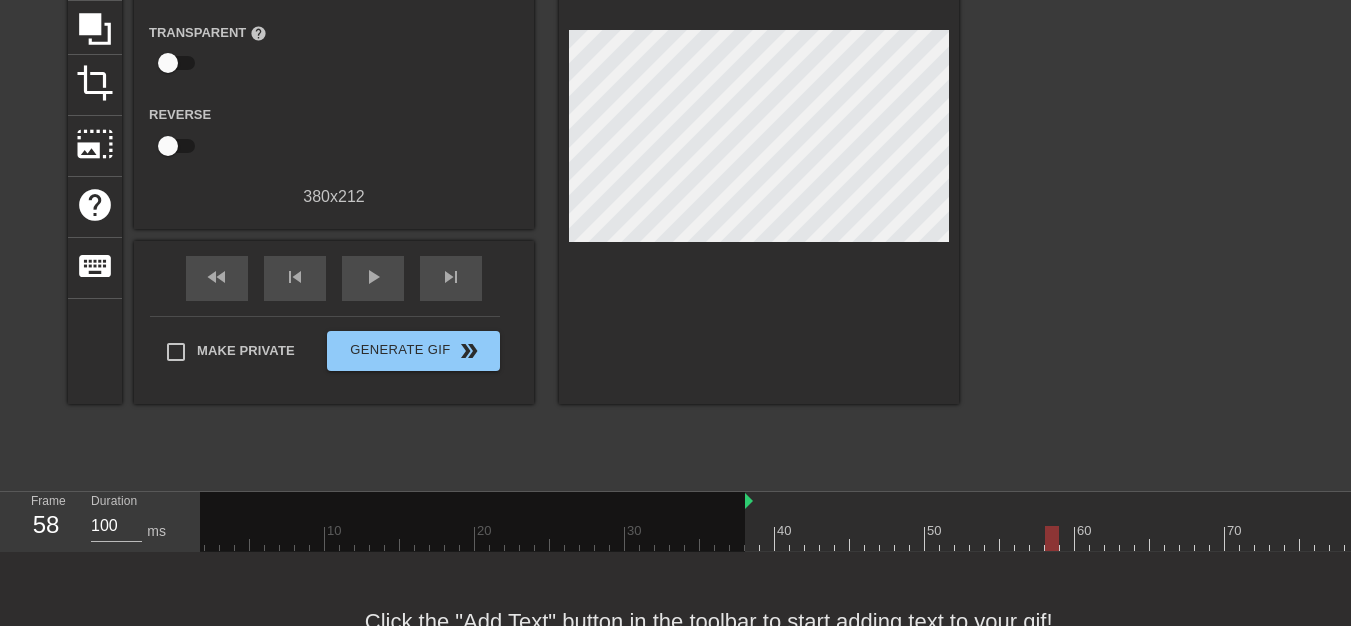 scroll, scrollTop: 0, scrollLeft: 54, axis: horizontal 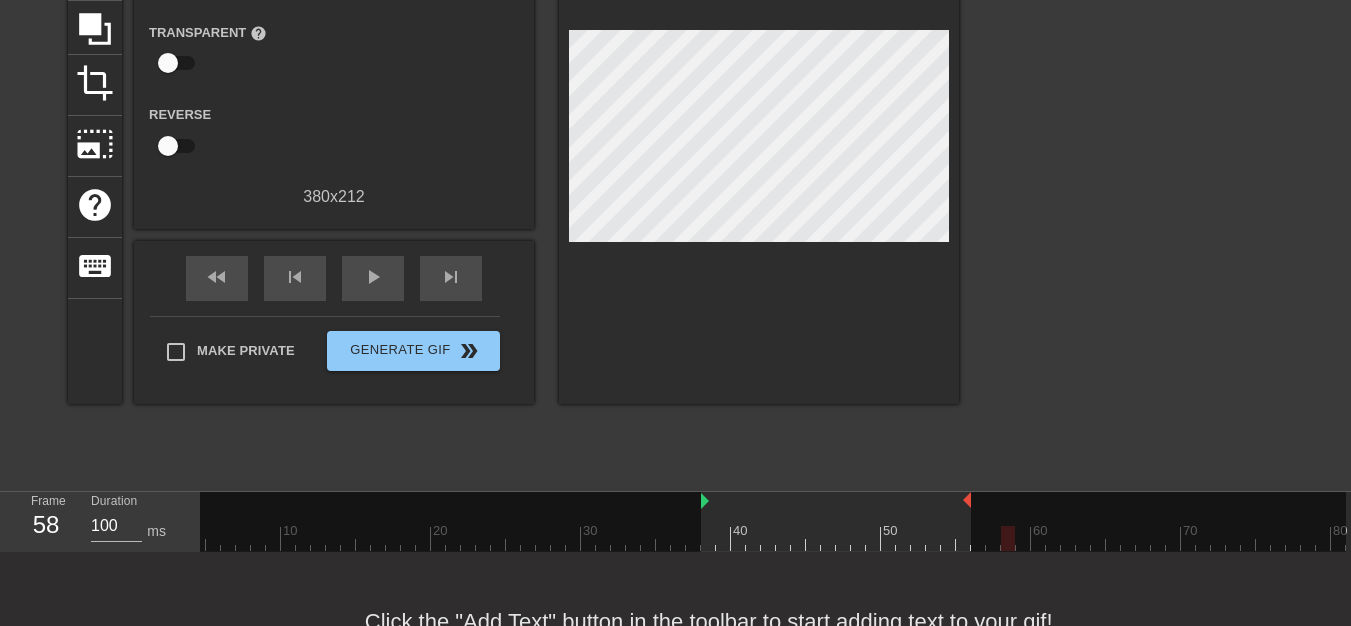 drag, startPoint x: 1346, startPoint y: 498, endPoint x: 972, endPoint y: 508, distance: 374.13367 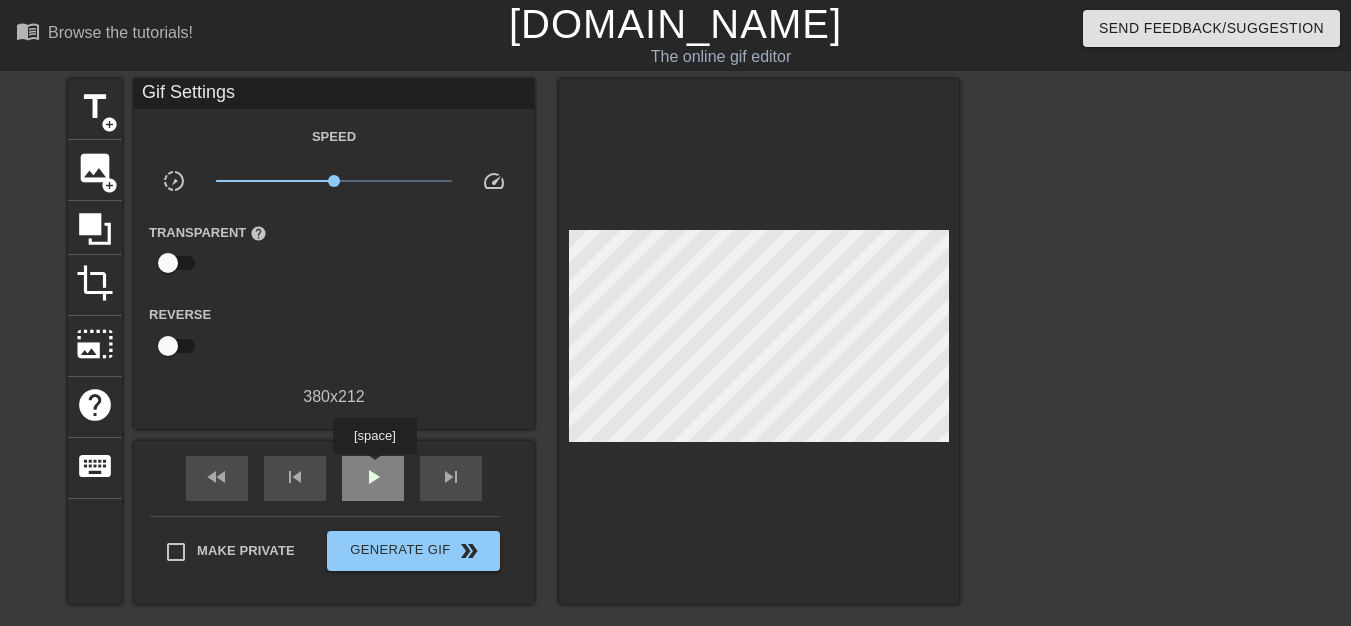 click on "play_arrow" at bounding box center [373, 477] 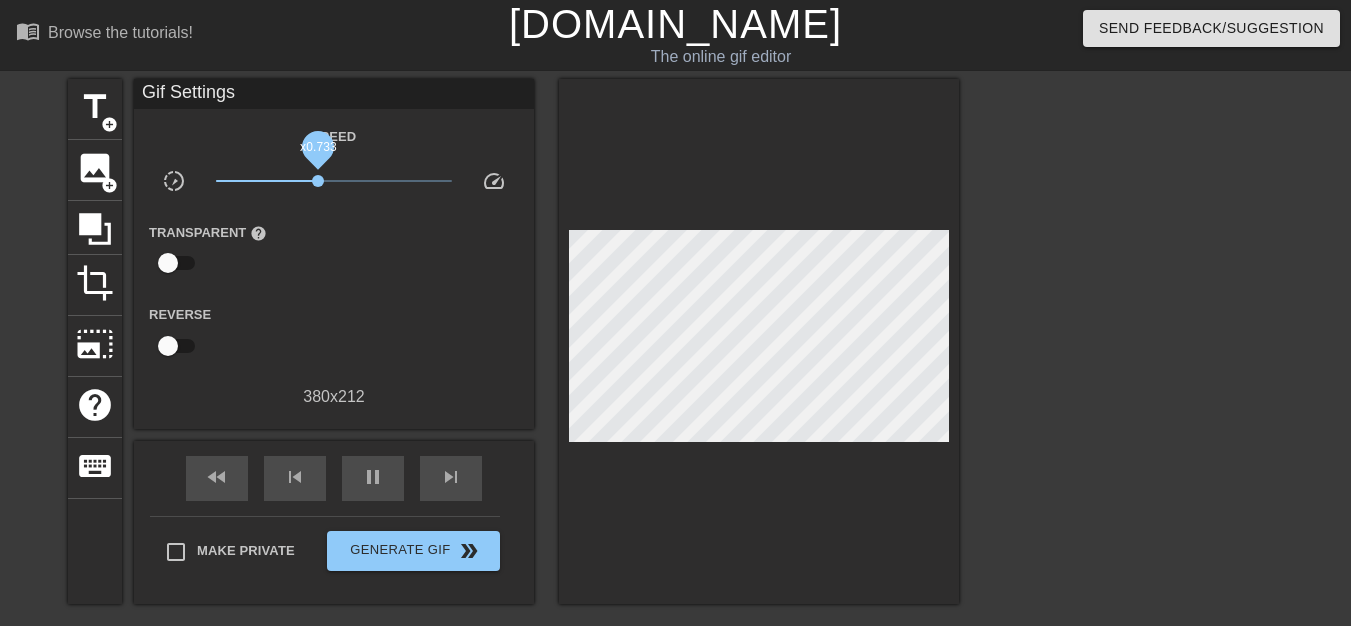 drag, startPoint x: 336, startPoint y: 184, endPoint x: 318, endPoint y: 184, distance: 18 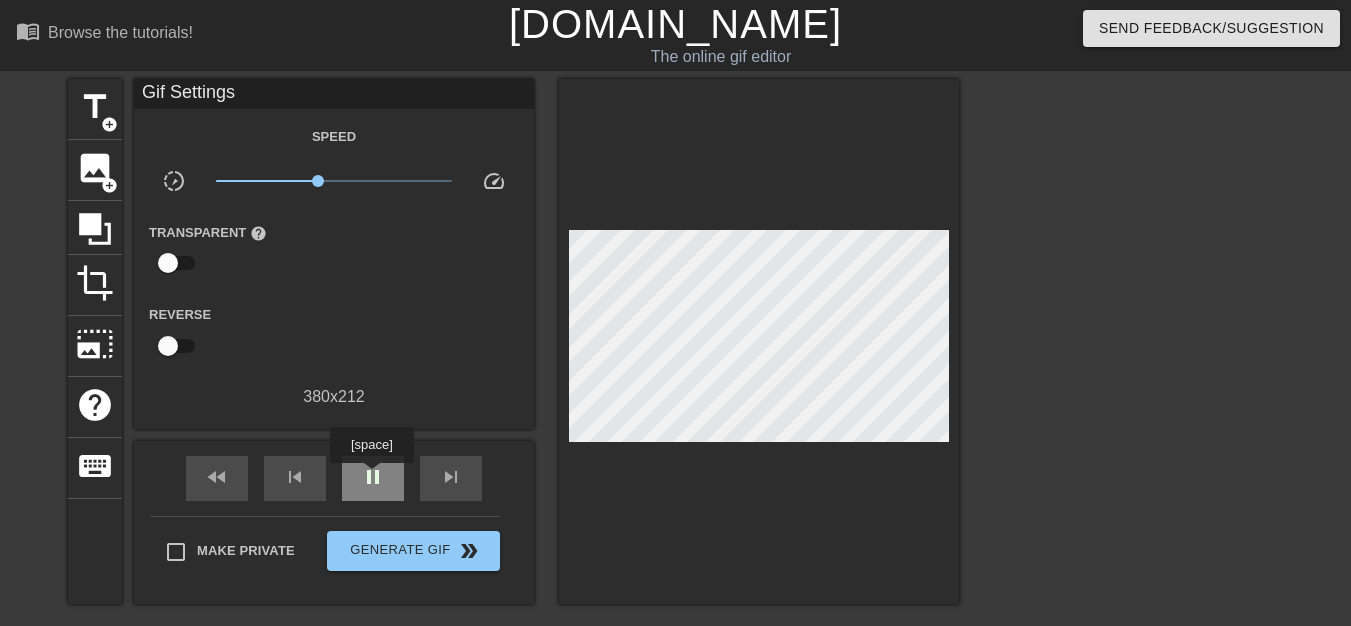 click on "pause" at bounding box center [373, 477] 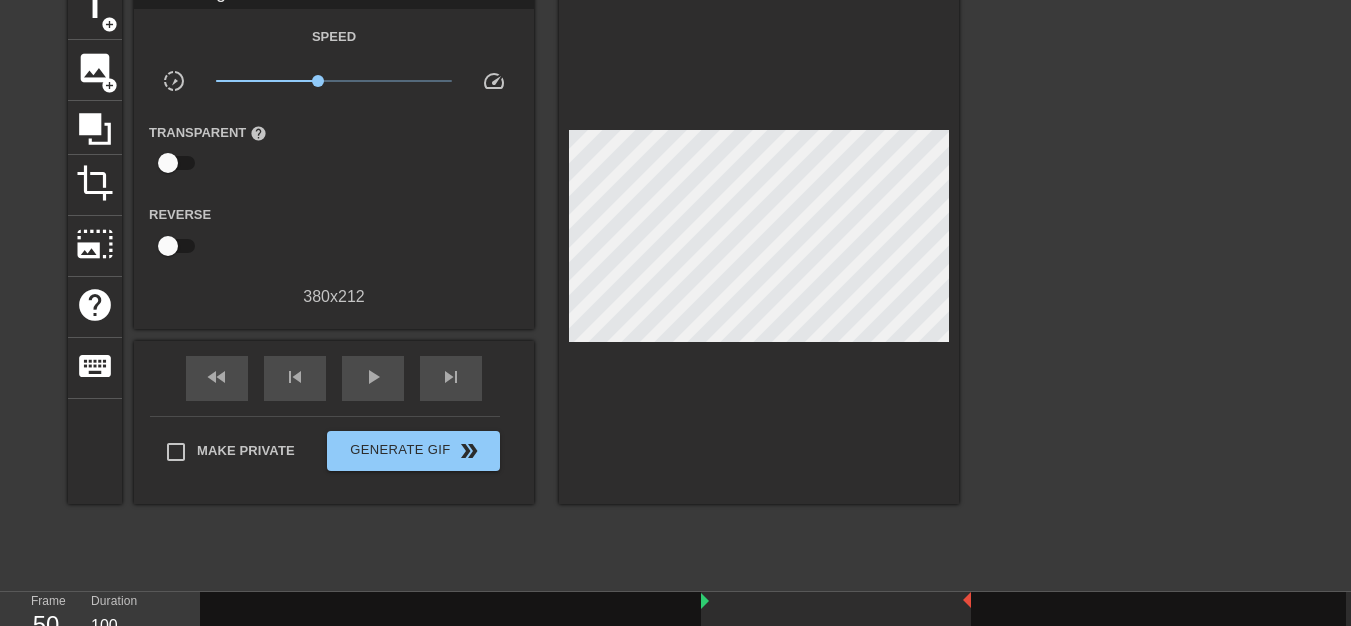 scroll, scrollTop: 200, scrollLeft: 0, axis: vertical 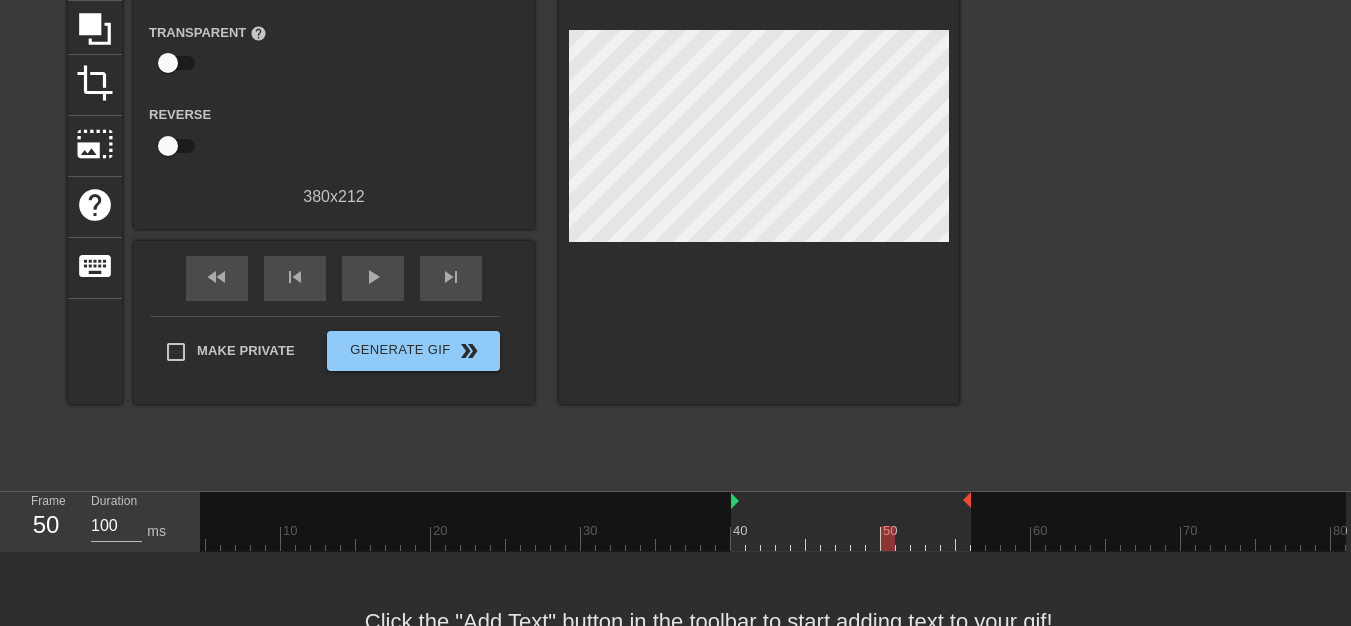 drag, startPoint x: 703, startPoint y: 503, endPoint x: 735, endPoint y: 504, distance: 32.01562 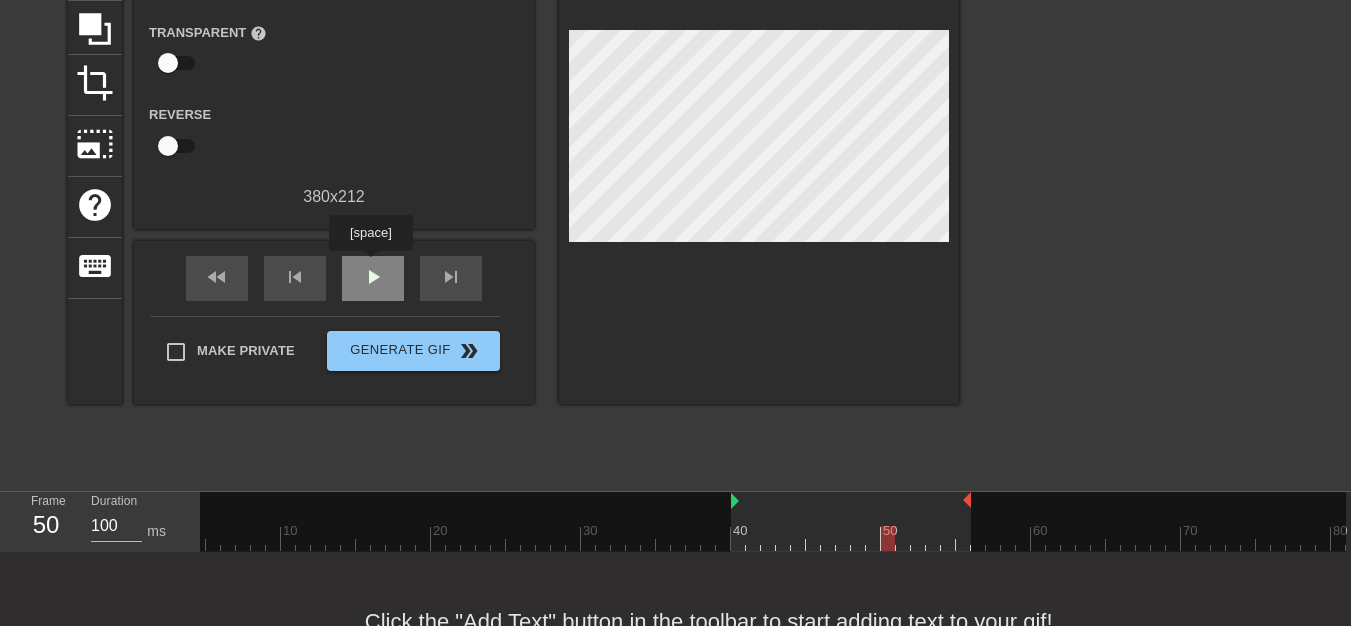 click on "play_arrow" at bounding box center [373, 277] 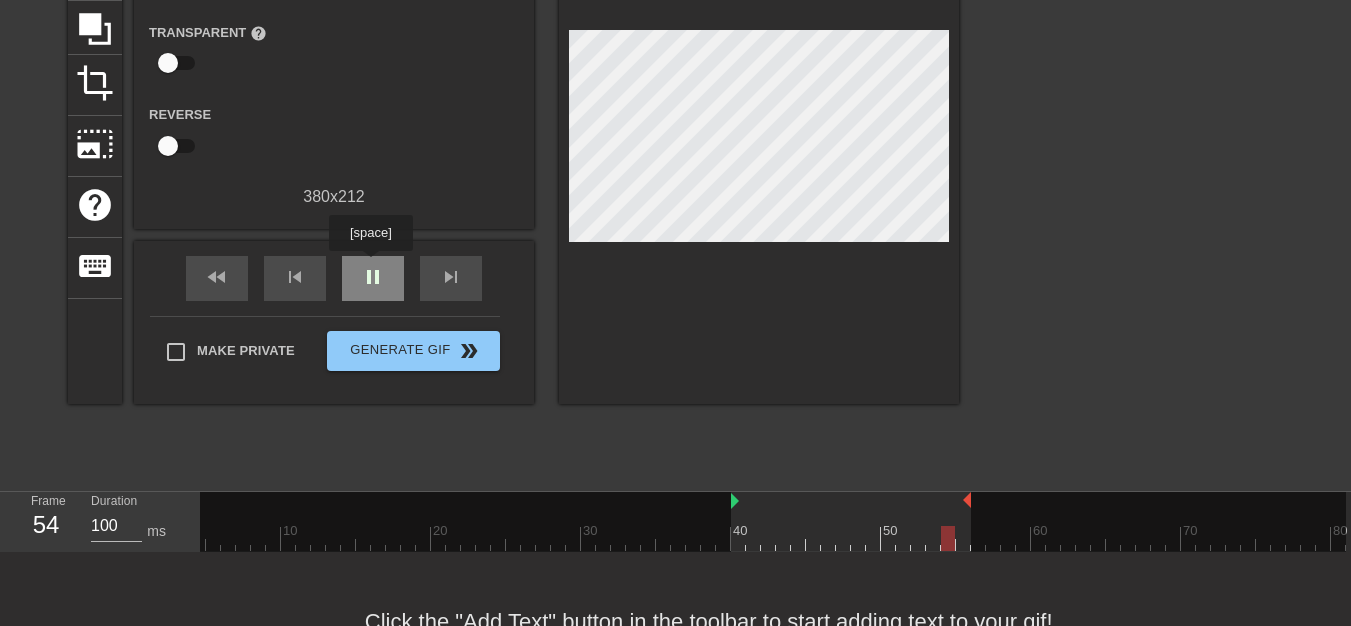 click on "pause" at bounding box center [373, 277] 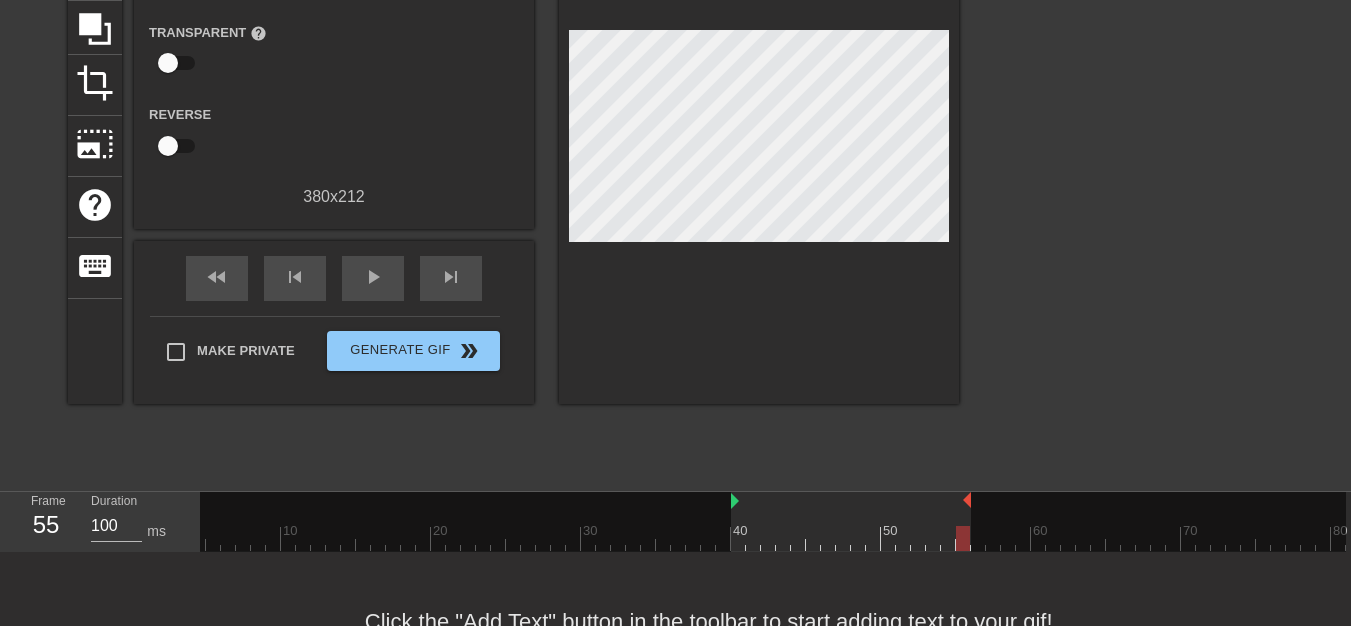 click on "10                                         20                                         30                                         40                                         50                                         60                                         70                                         80" at bounding box center (746, 521) 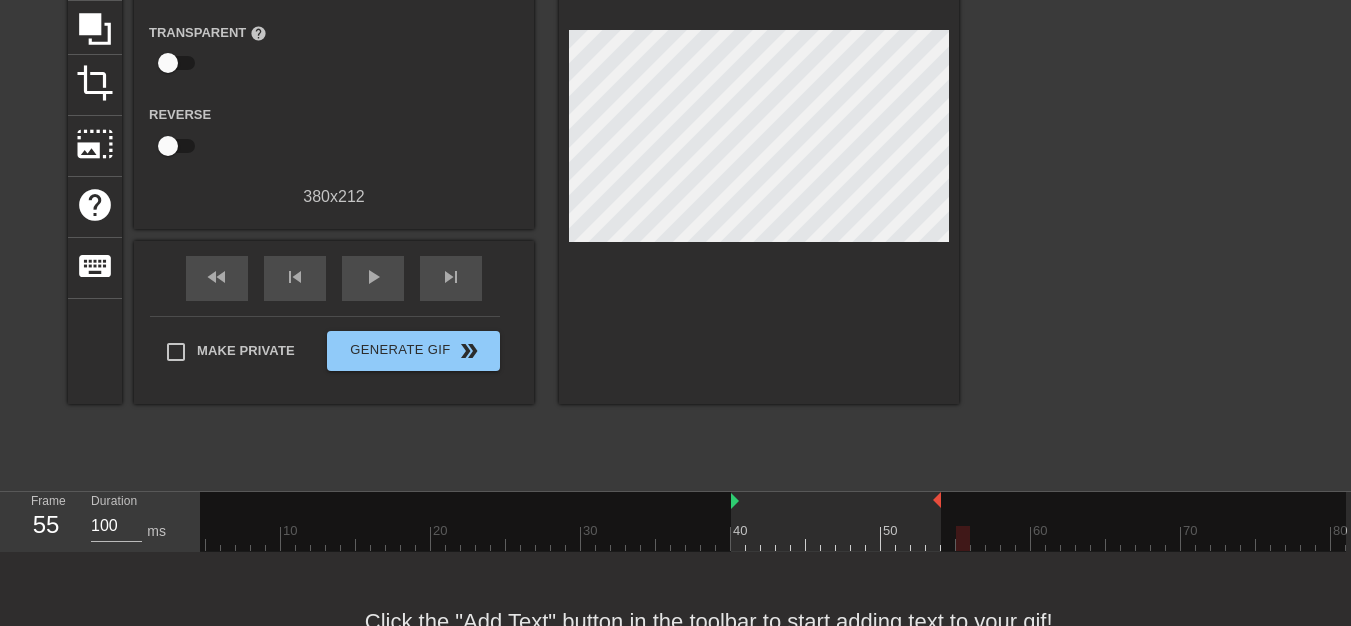 drag, startPoint x: 968, startPoint y: 498, endPoint x: 940, endPoint y: 501, distance: 28.160255 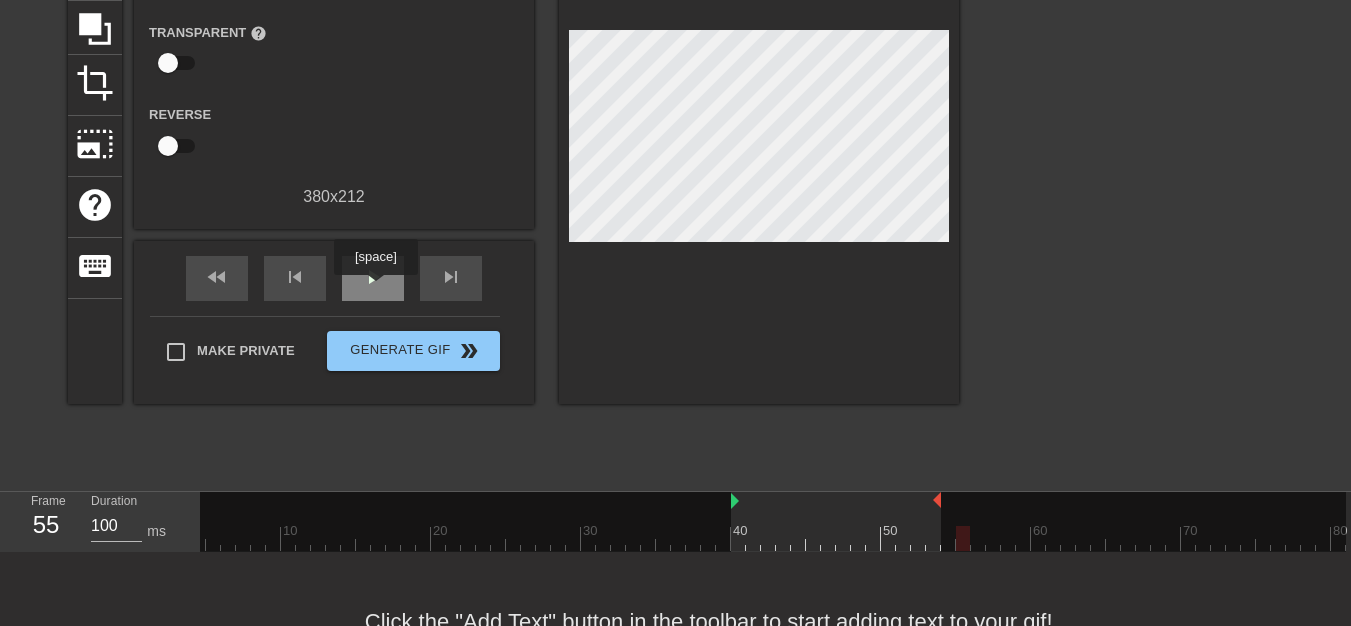 click on "play_arrow" at bounding box center [373, 278] 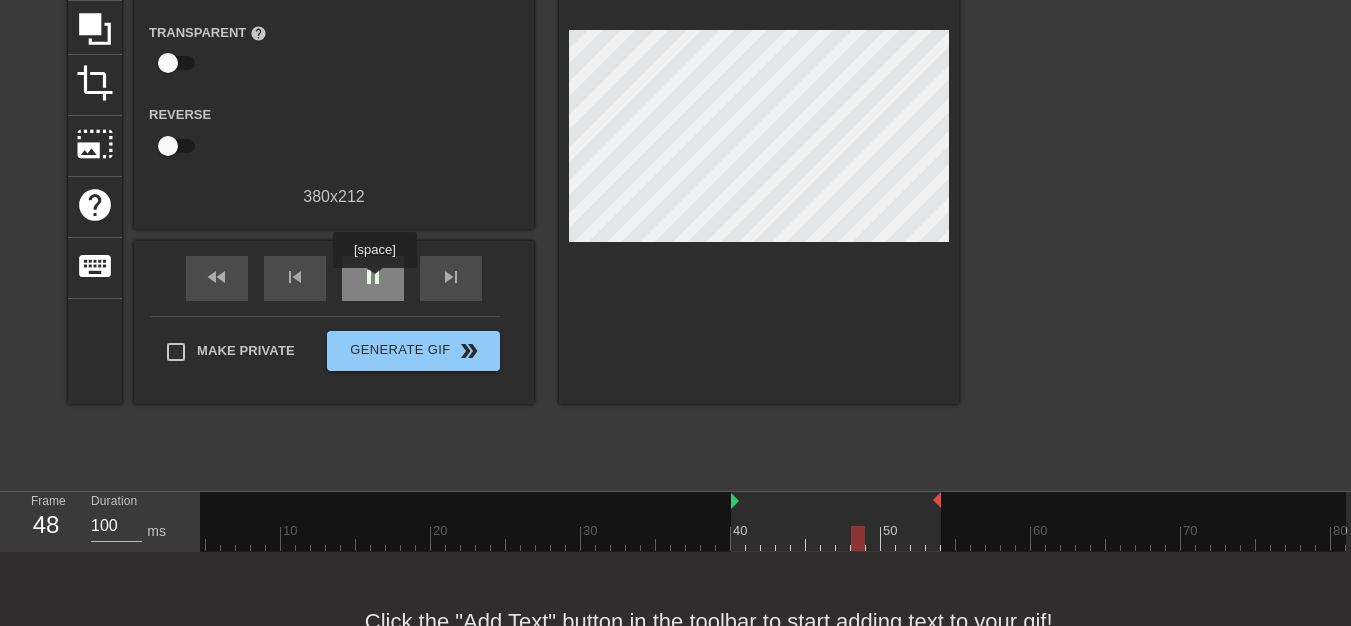 click on "pause" at bounding box center [373, 277] 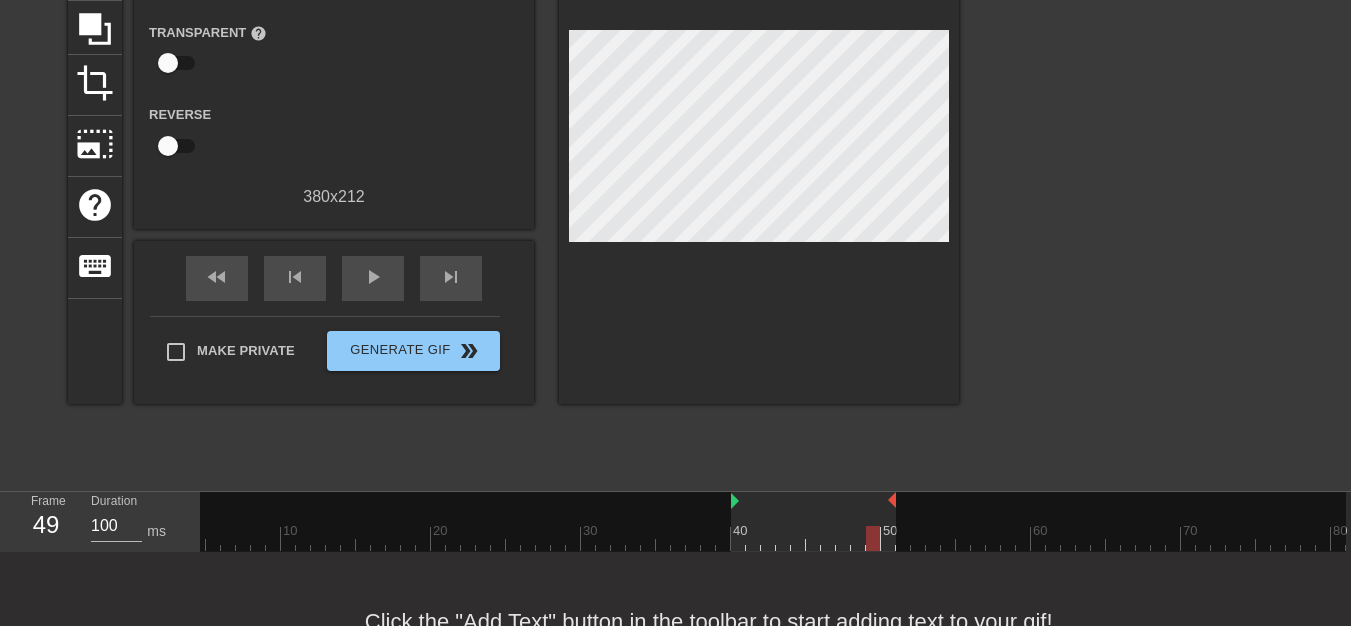 drag, startPoint x: 940, startPoint y: 504, endPoint x: 900, endPoint y: 504, distance: 40 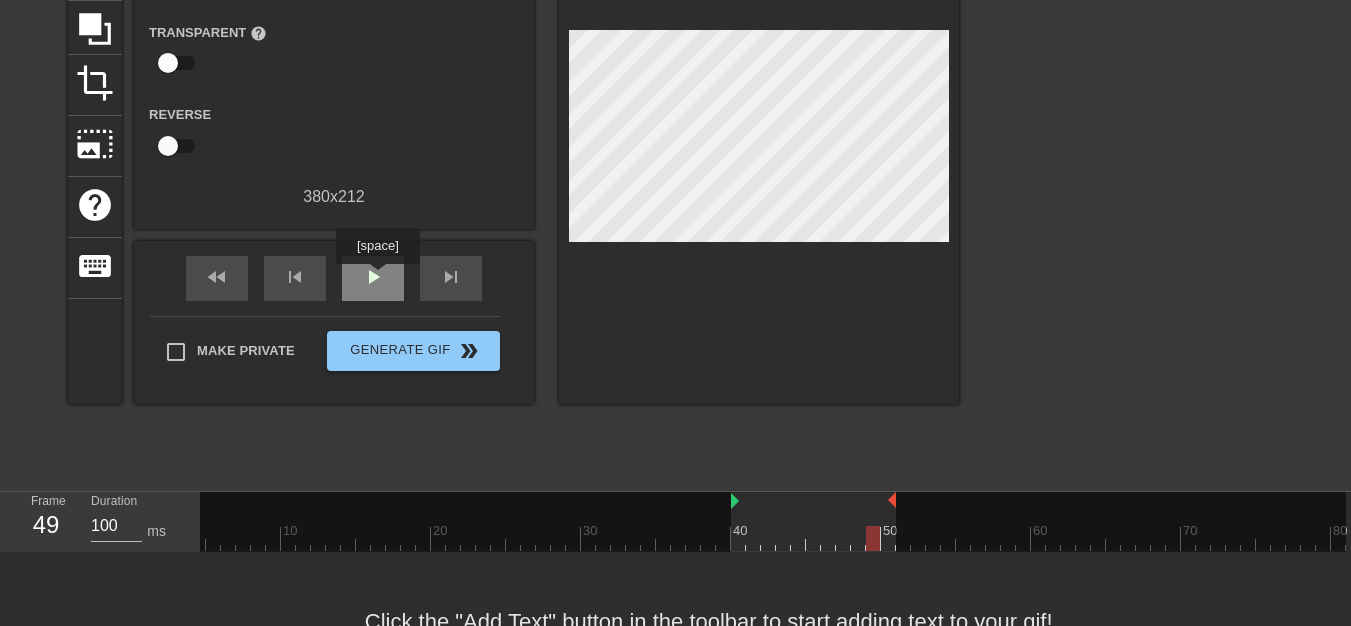 click on "play_arrow" at bounding box center [373, 277] 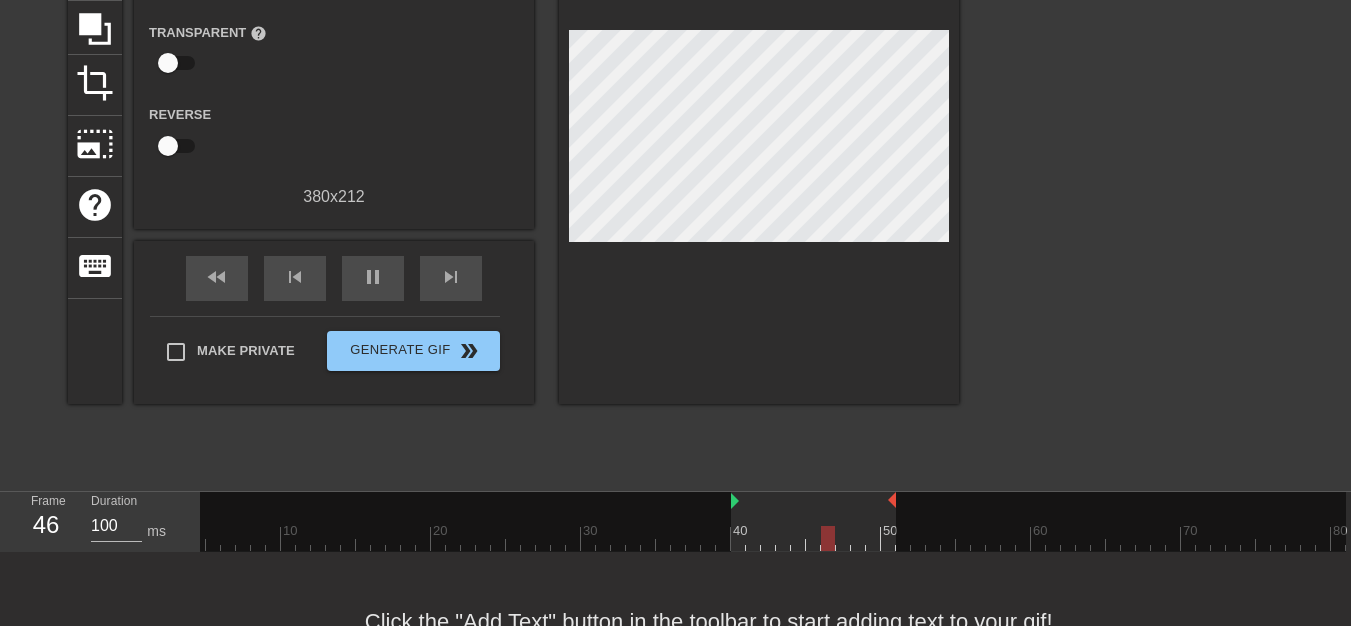 scroll, scrollTop: 0, scrollLeft: 0, axis: both 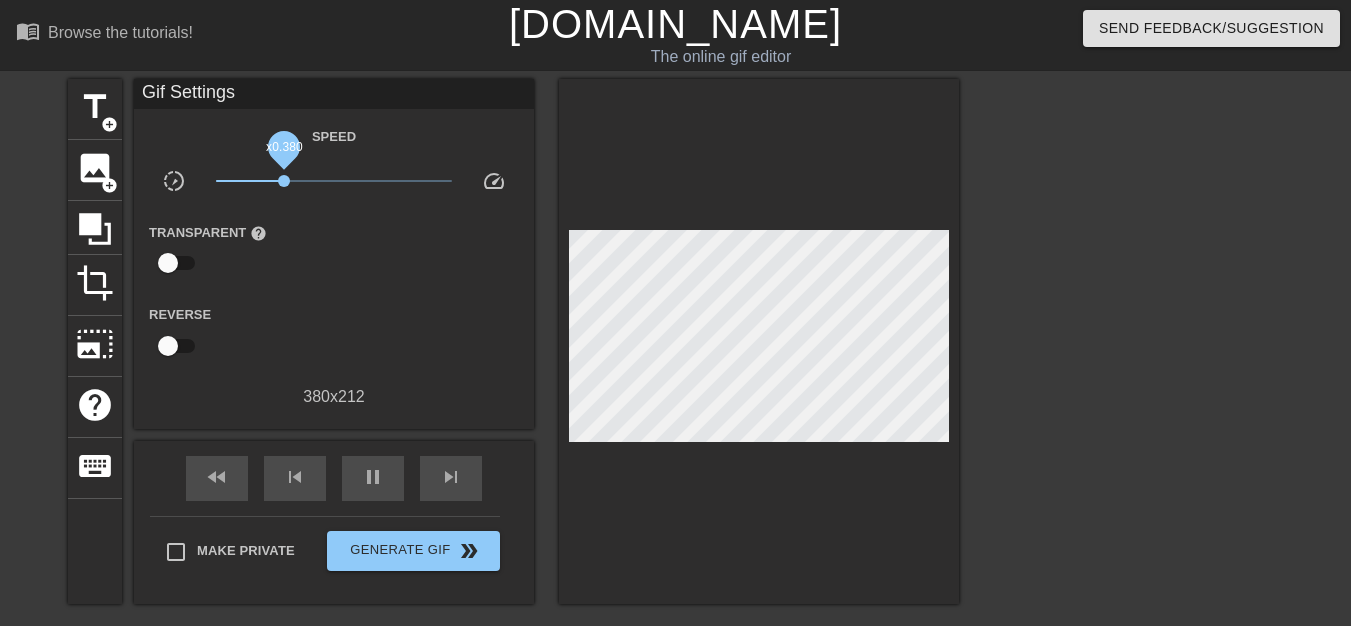 drag, startPoint x: 317, startPoint y: 182, endPoint x: 284, endPoint y: 186, distance: 33.24154 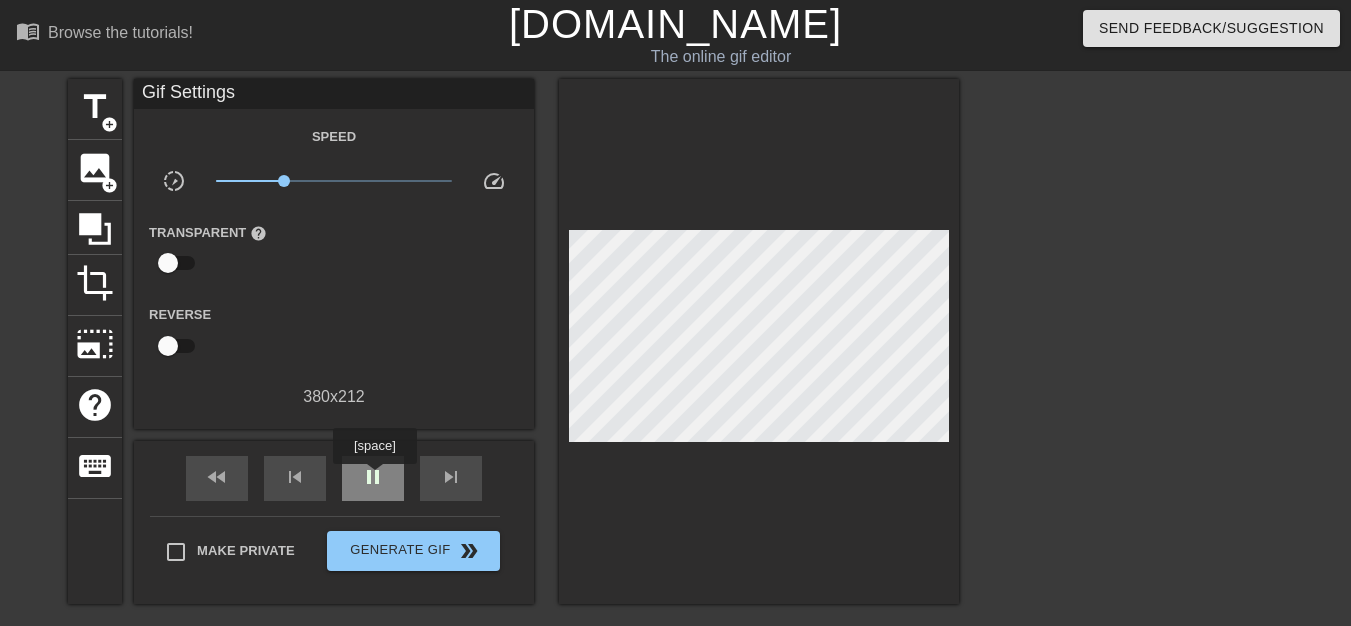 click on "pause" at bounding box center [373, 477] 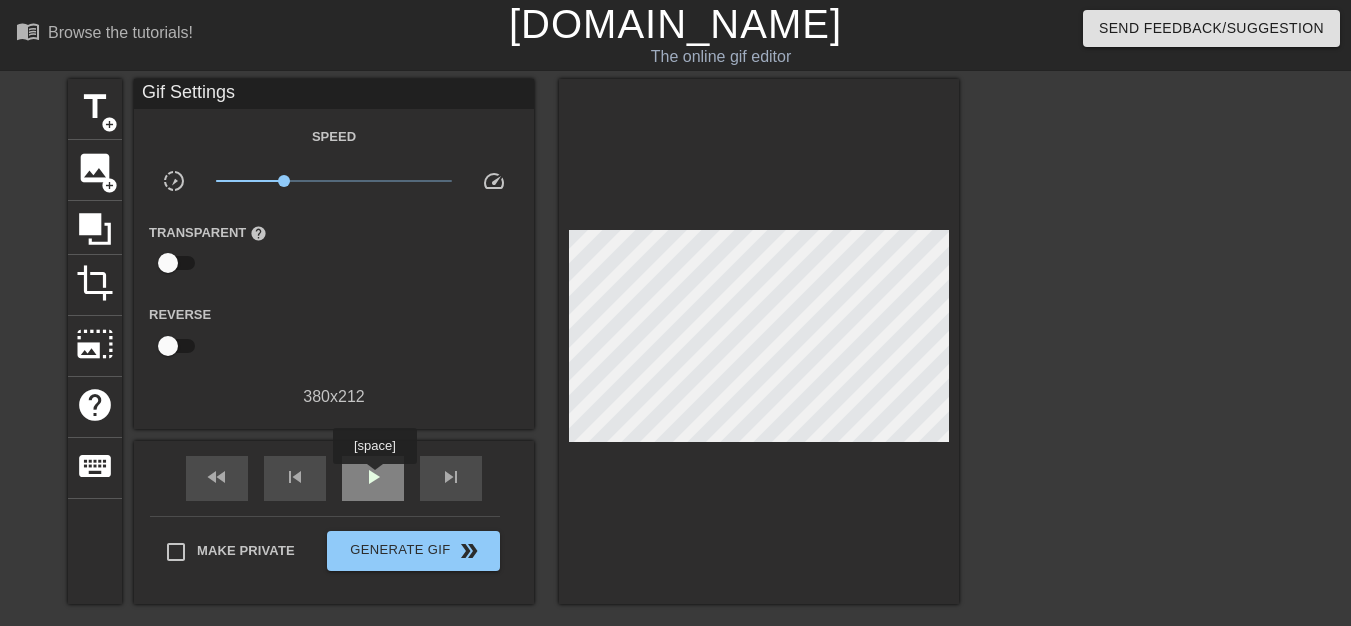 click on "play_arrow" at bounding box center [373, 477] 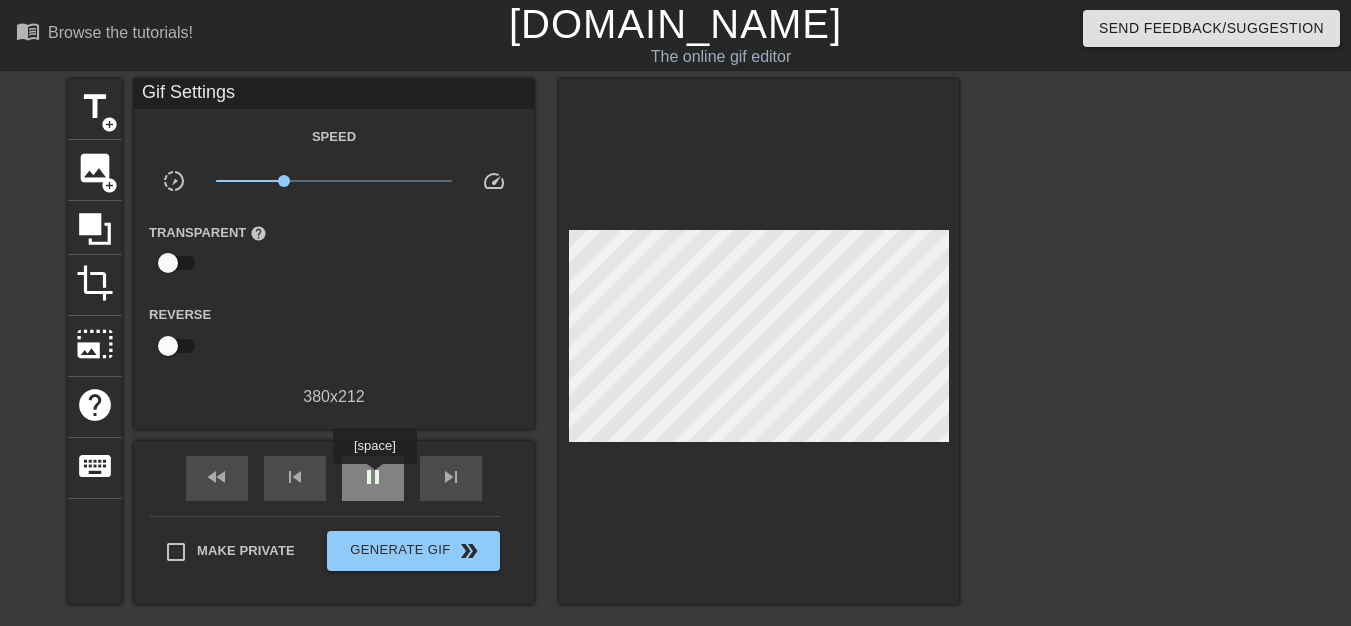 click on "pause" at bounding box center (373, 477) 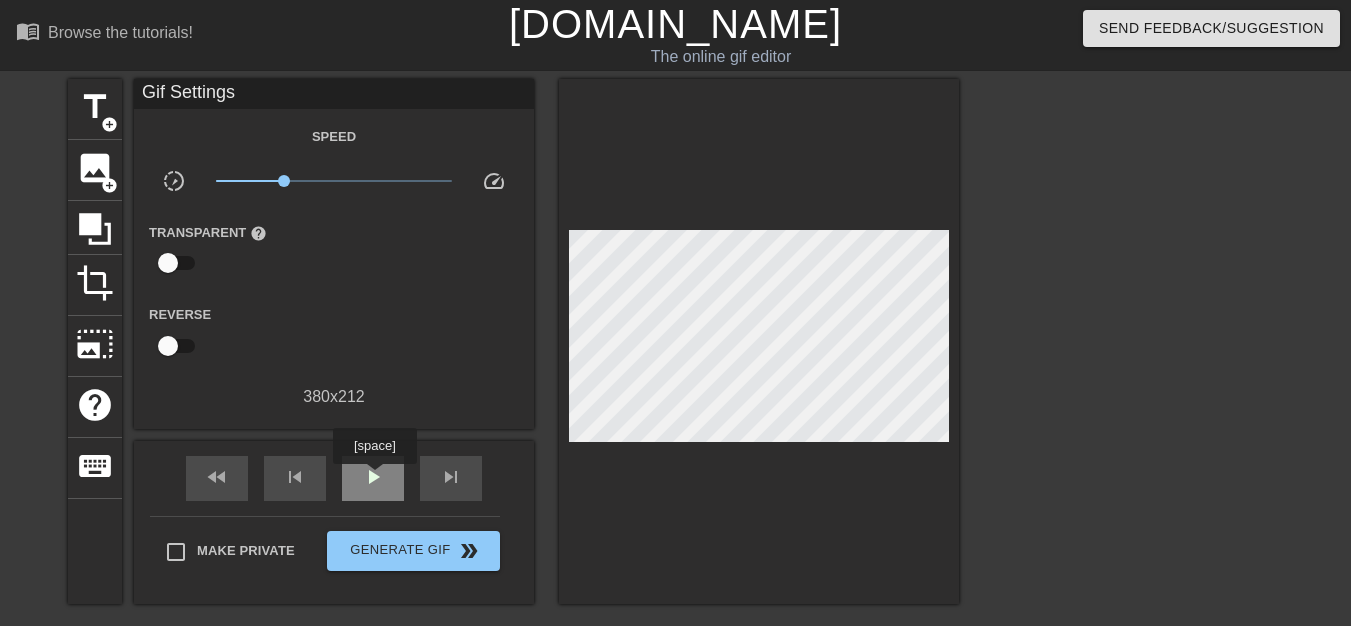 click on "play_arrow" at bounding box center [373, 477] 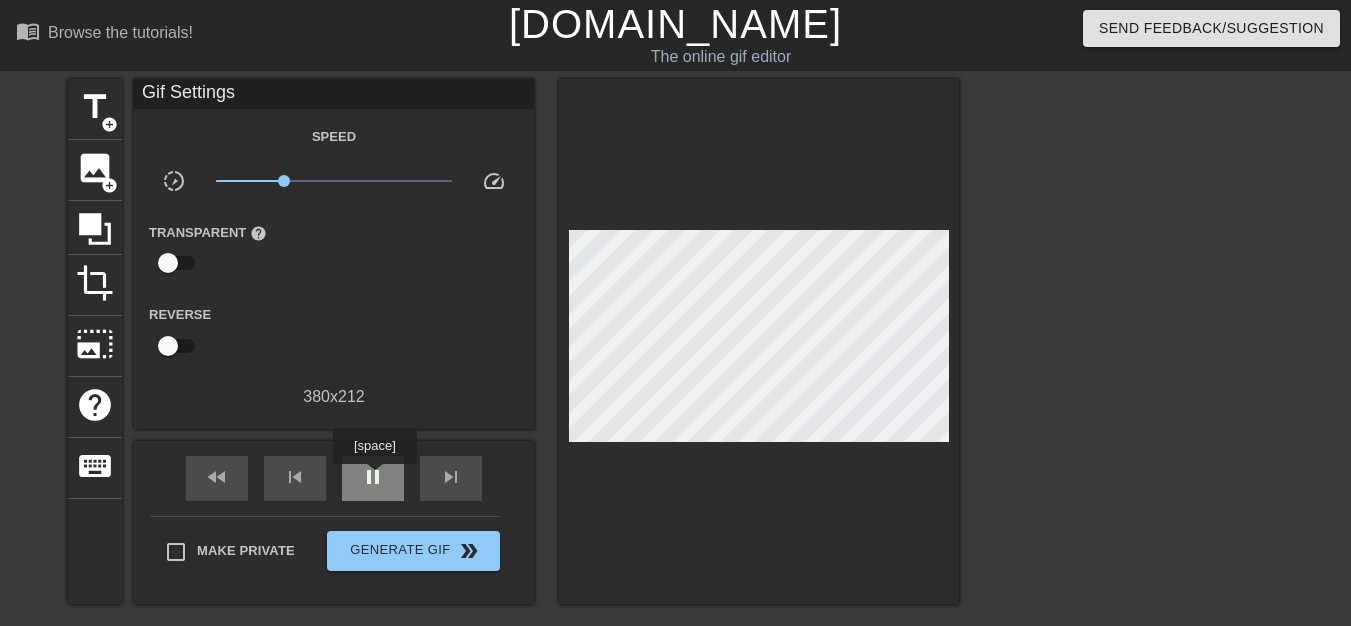 click on "pause" at bounding box center [373, 477] 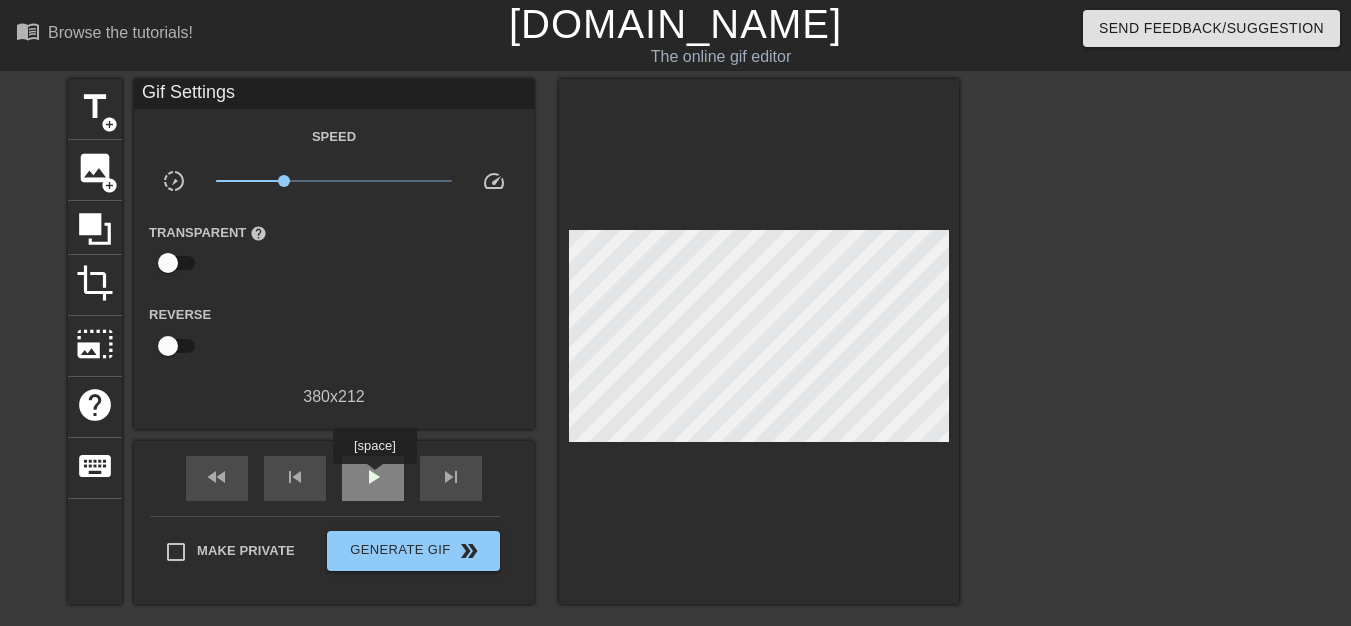 click on "play_arrow" at bounding box center [373, 477] 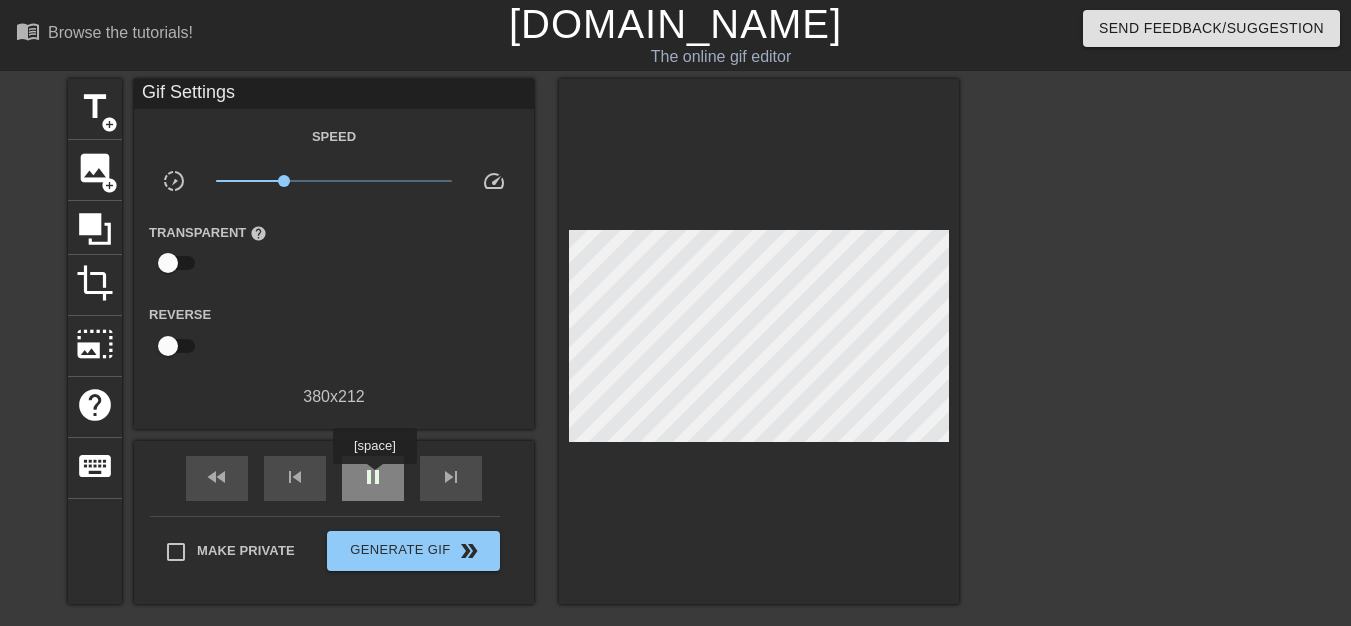 click on "pause" at bounding box center [373, 477] 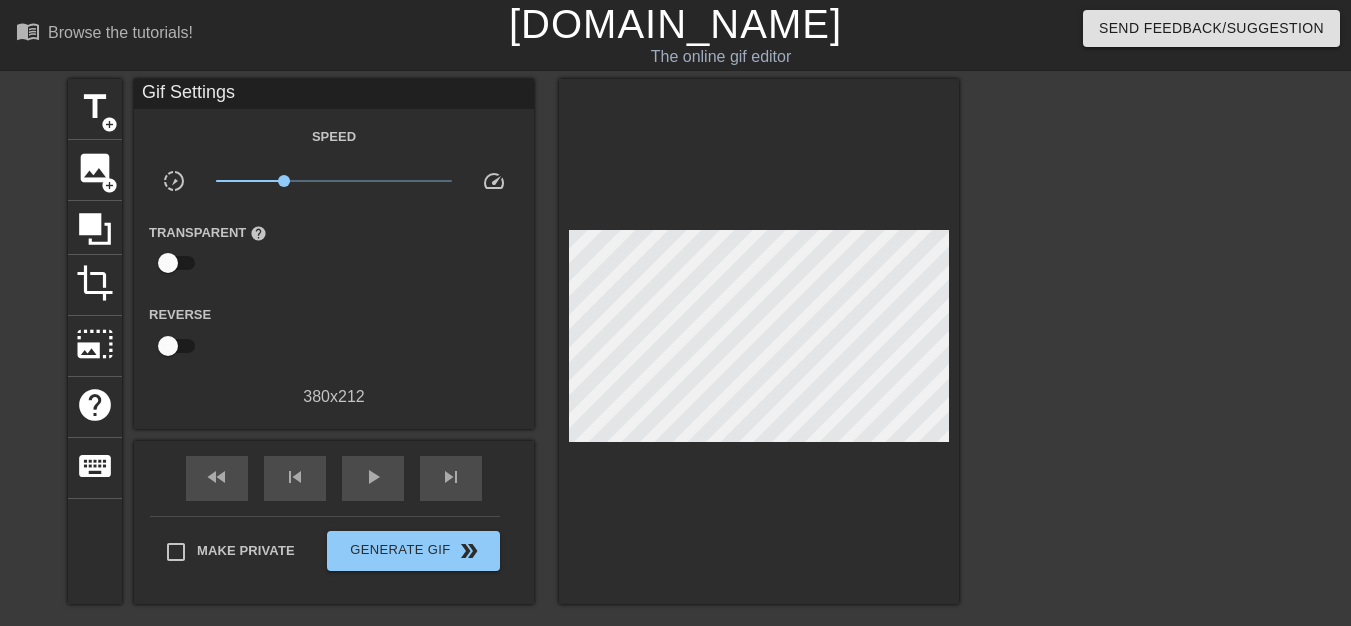 scroll, scrollTop: 280, scrollLeft: 0, axis: vertical 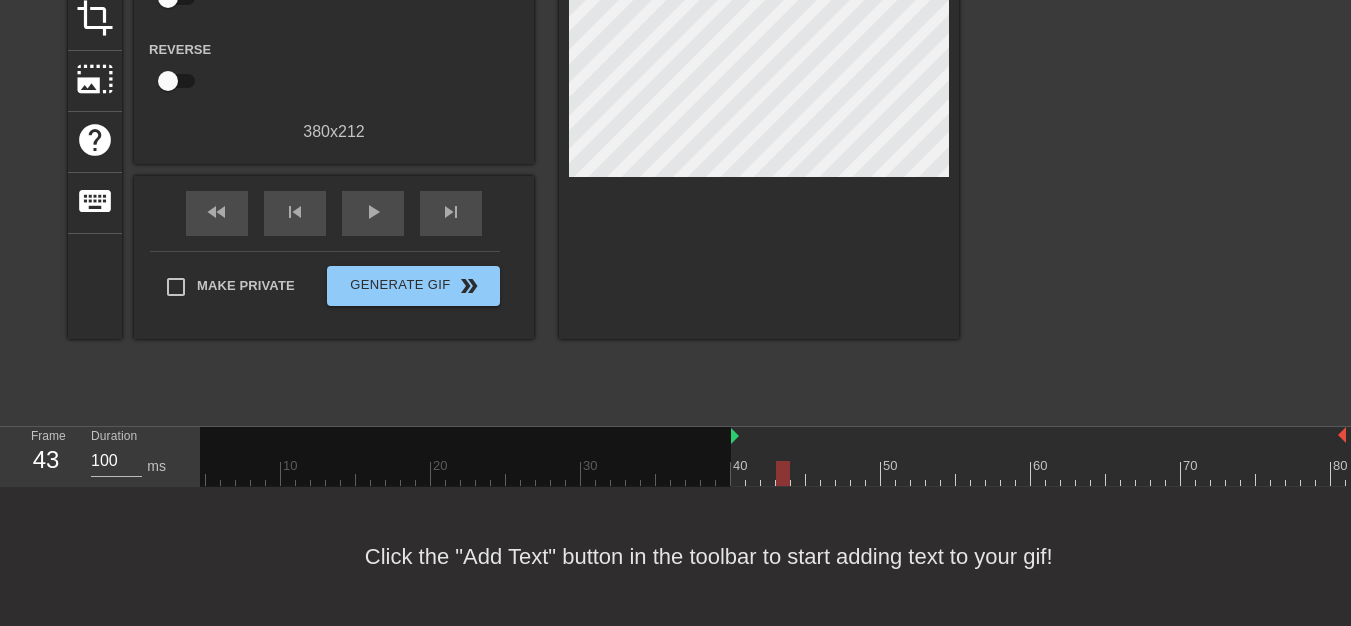 drag, startPoint x: 898, startPoint y: 420, endPoint x: 1365, endPoint y: 425, distance: 467.02676 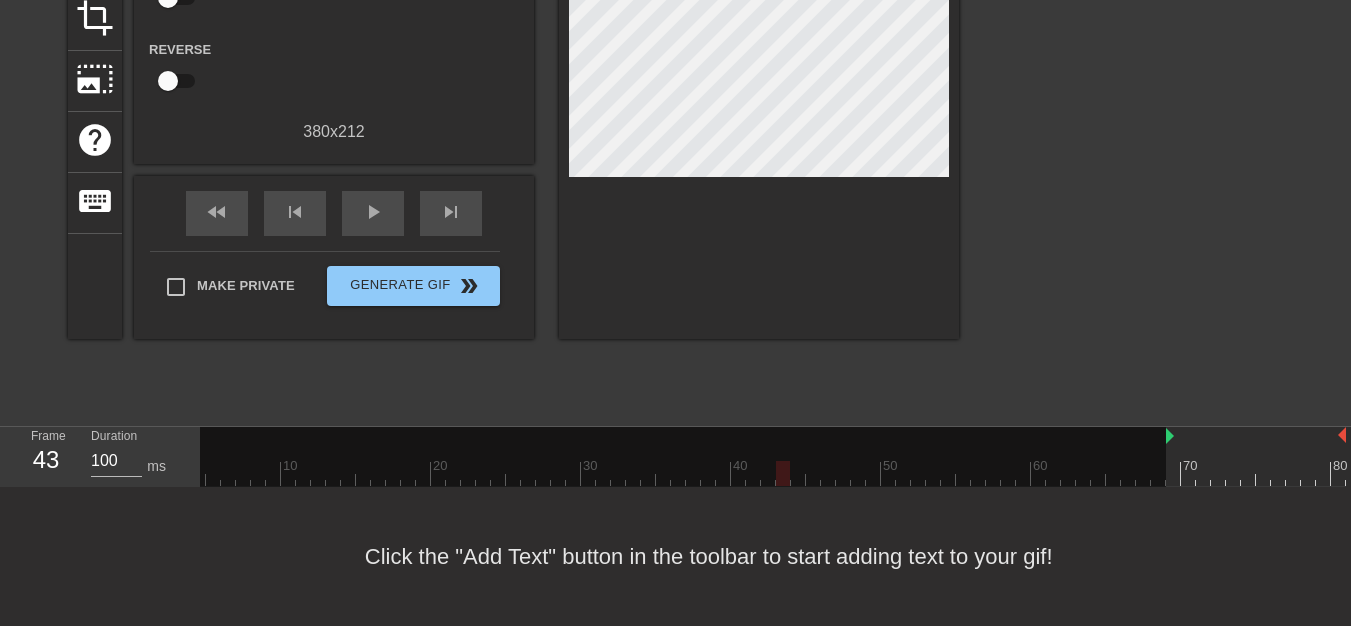 drag, startPoint x: 733, startPoint y: 419, endPoint x: 1162, endPoint y: 431, distance: 429.1678 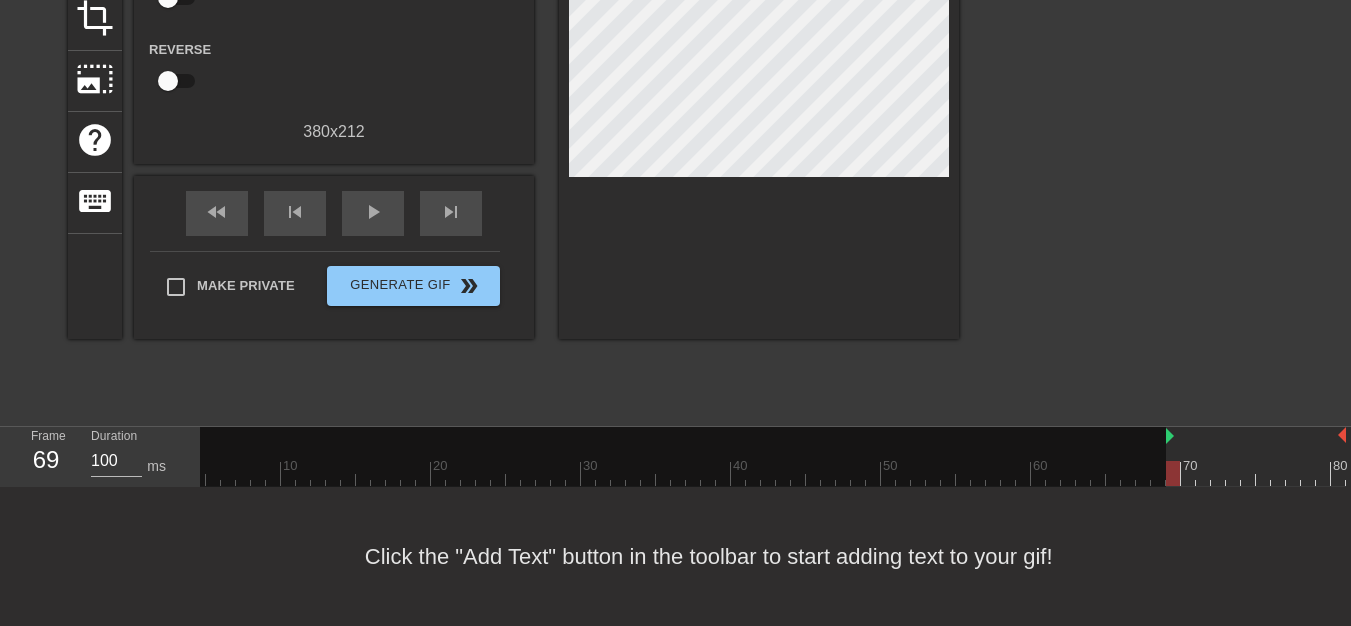 scroll, scrollTop: 180, scrollLeft: 0, axis: vertical 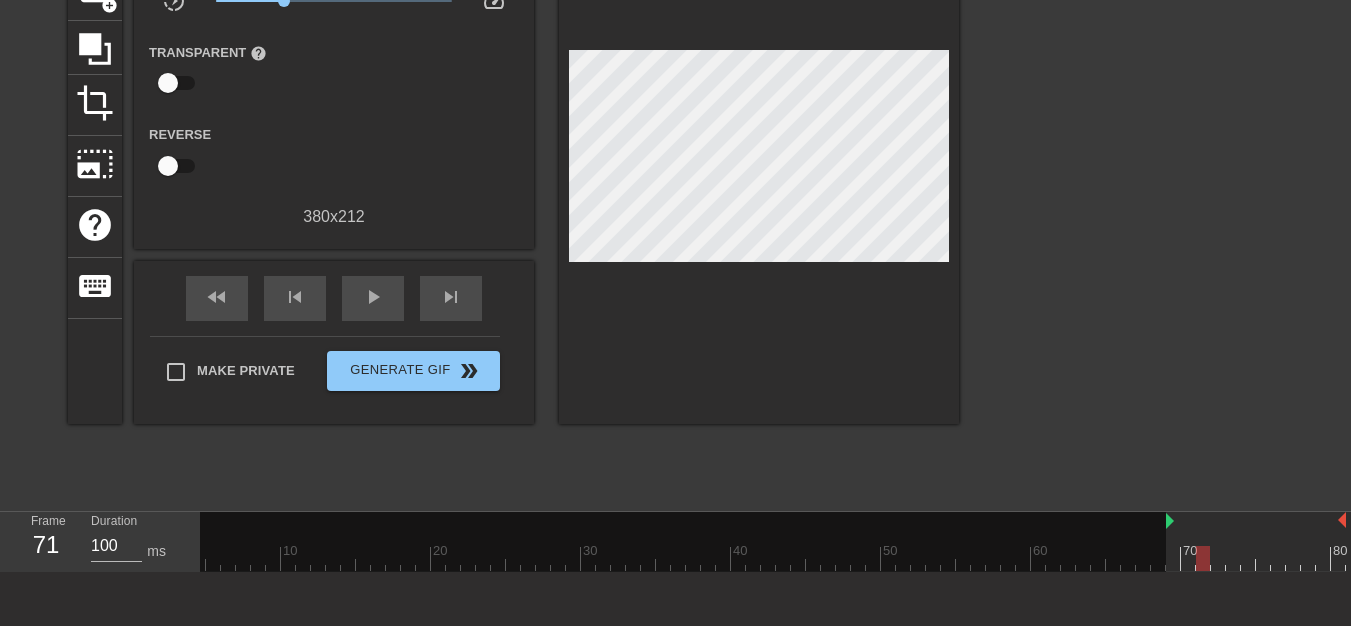 click at bounding box center [746, 558] 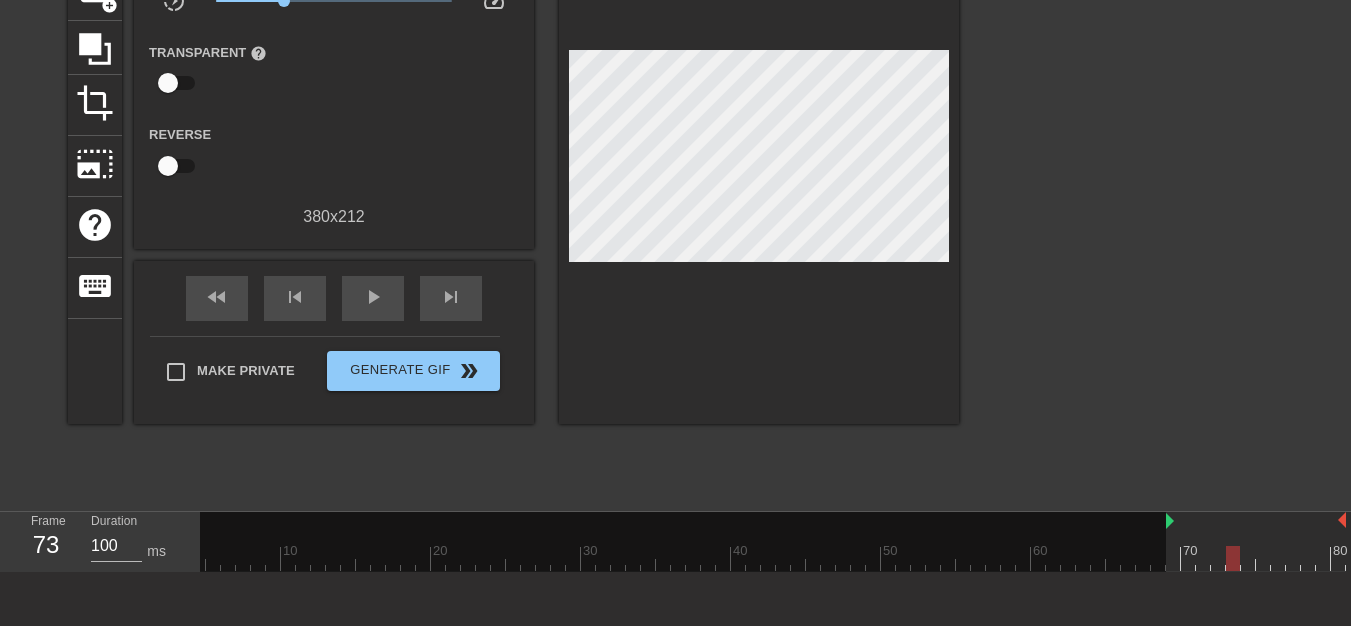 click at bounding box center (1260, 551) 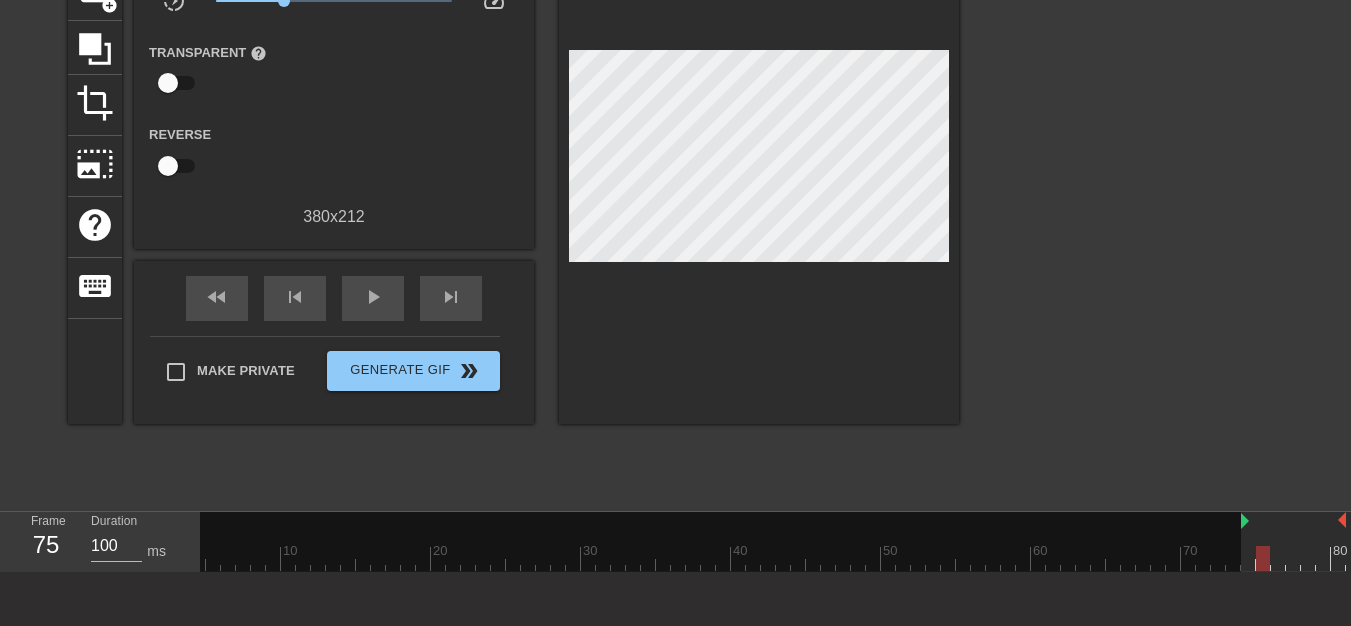 drag, startPoint x: 1166, startPoint y: 520, endPoint x: 1247, endPoint y: 525, distance: 81.154175 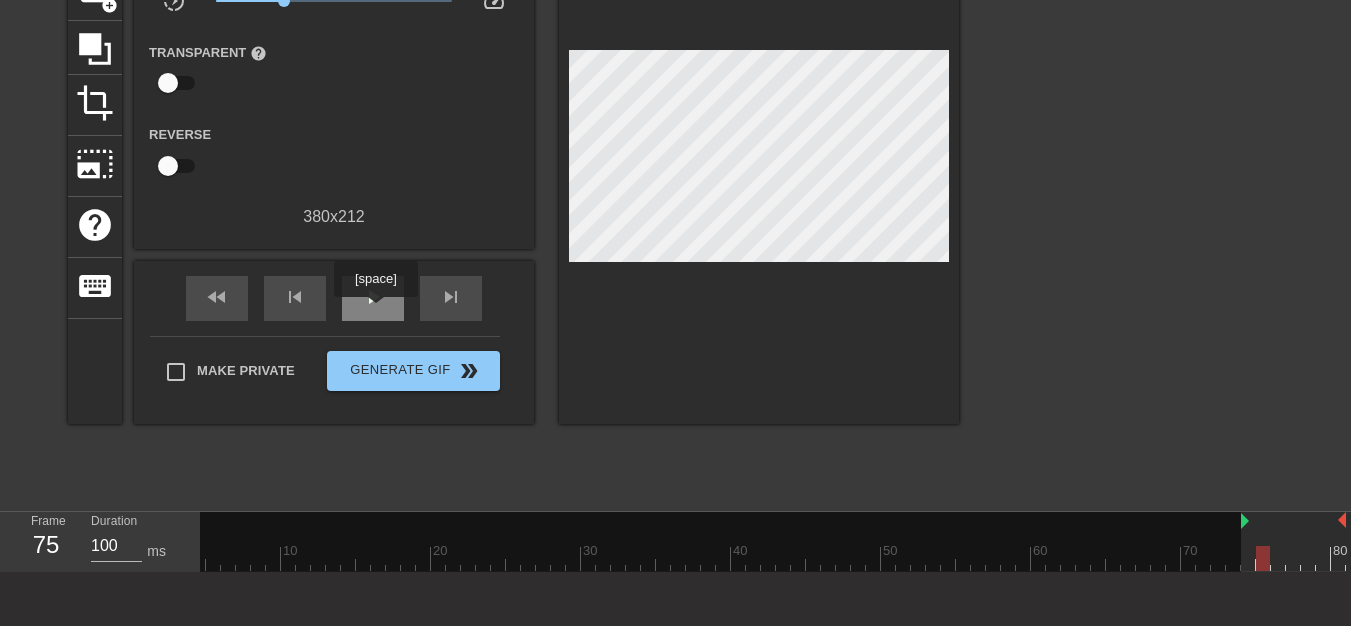 click on "play_arrow" at bounding box center (373, 297) 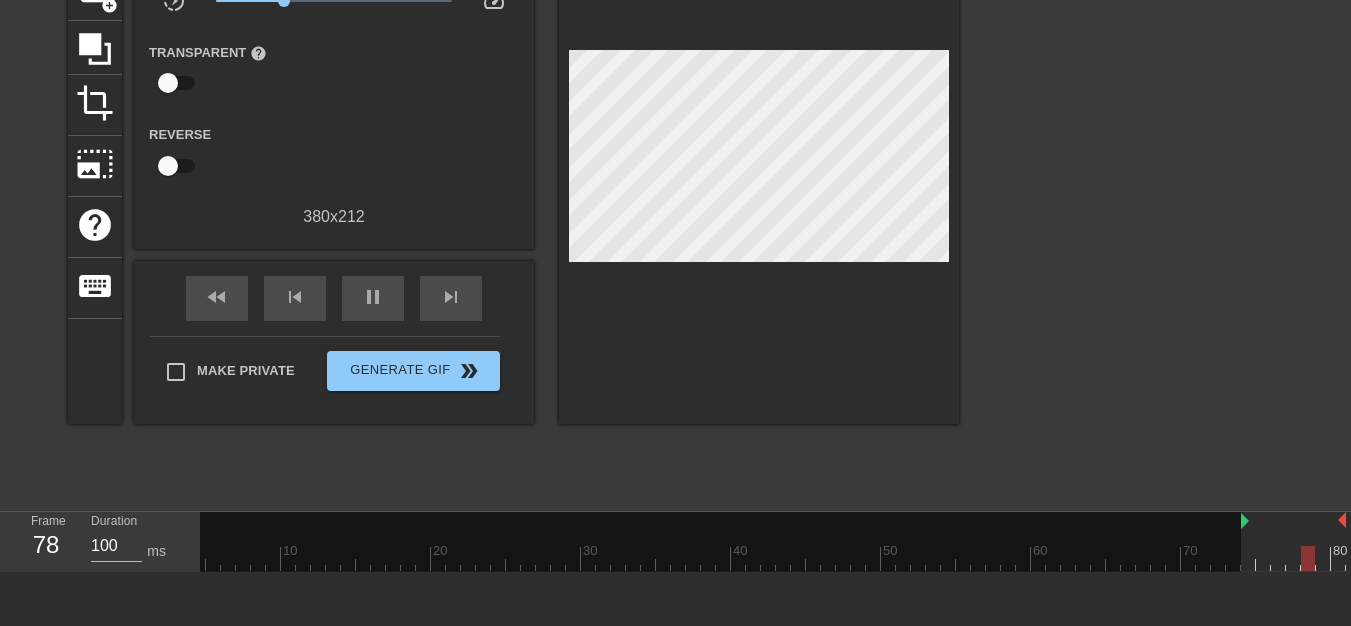 scroll, scrollTop: 80, scrollLeft: 0, axis: vertical 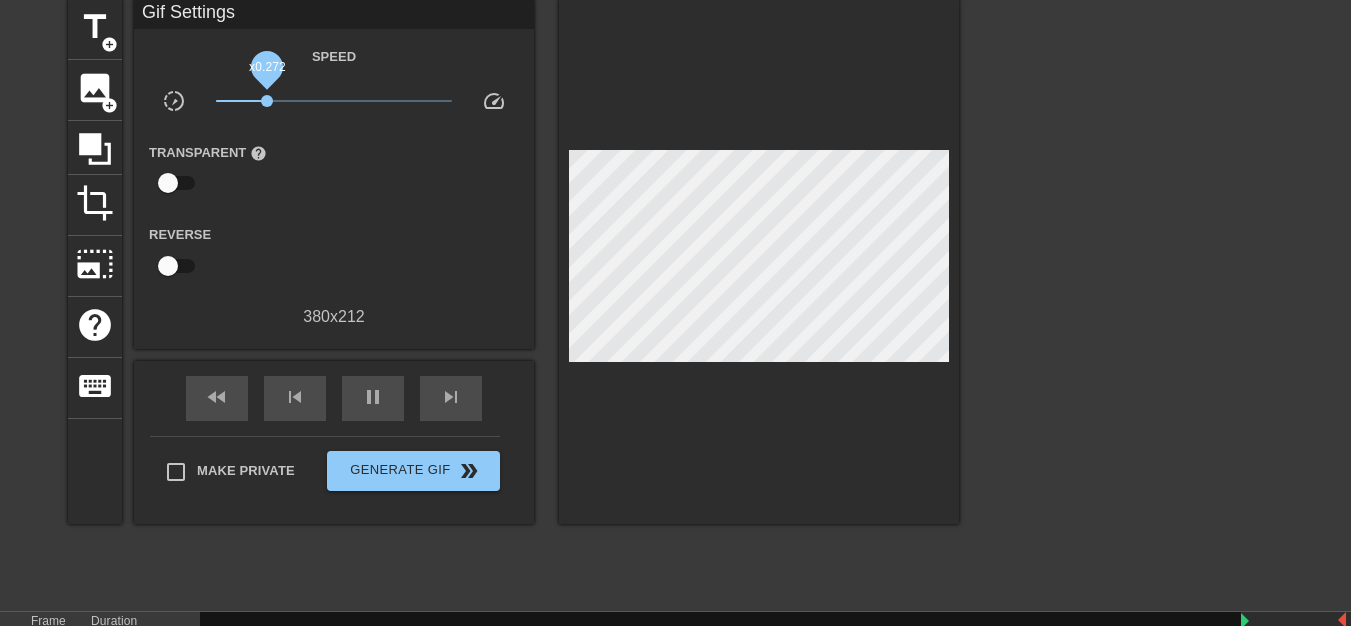drag, startPoint x: 284, startPoint y: 100, endPoint x: 267, endPoint y: 99, distance: 17.029387 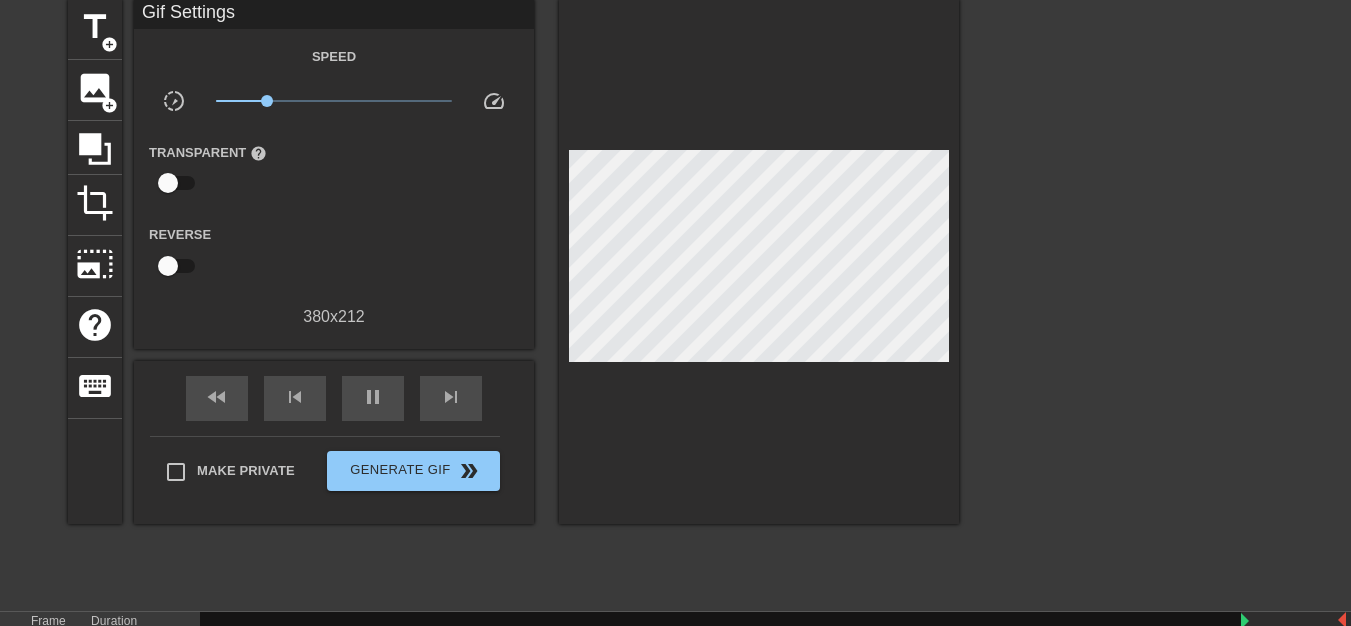 scroll, scrollTop: 180, scrollLeft: 0, axis: vertical 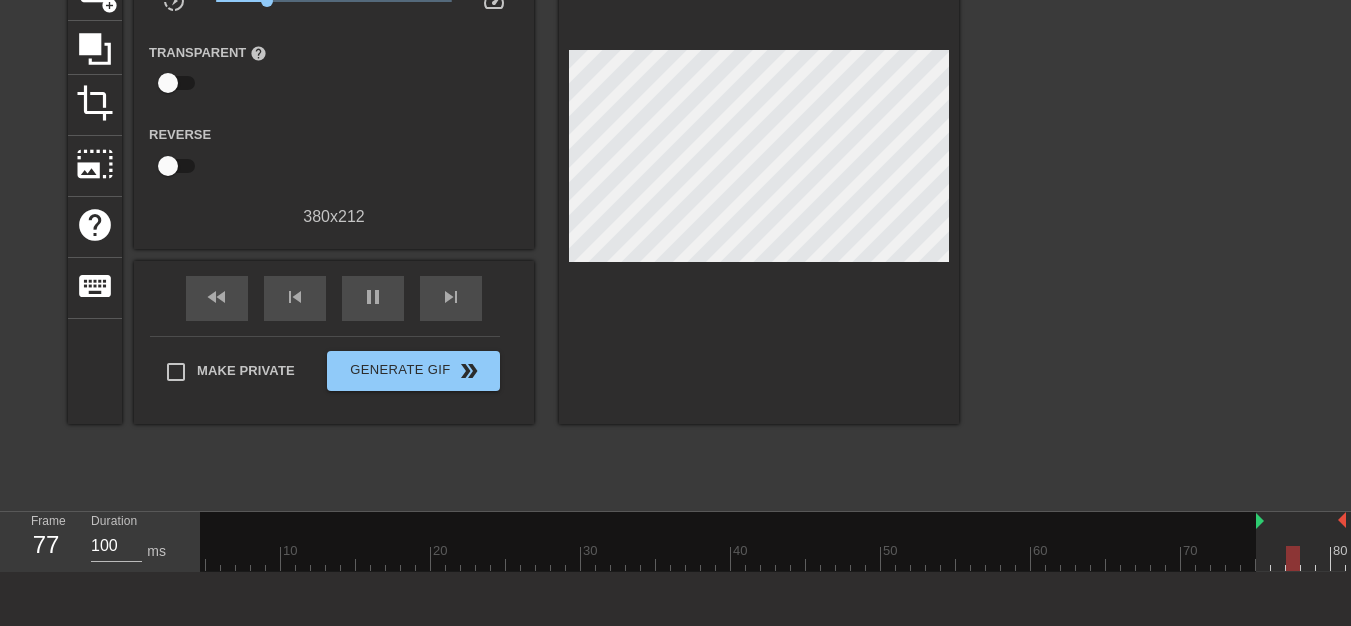 drag, startPoint x: 1245, startPoint y: 520, endPoint x: 1264, endPoint y: 520, distance: 19 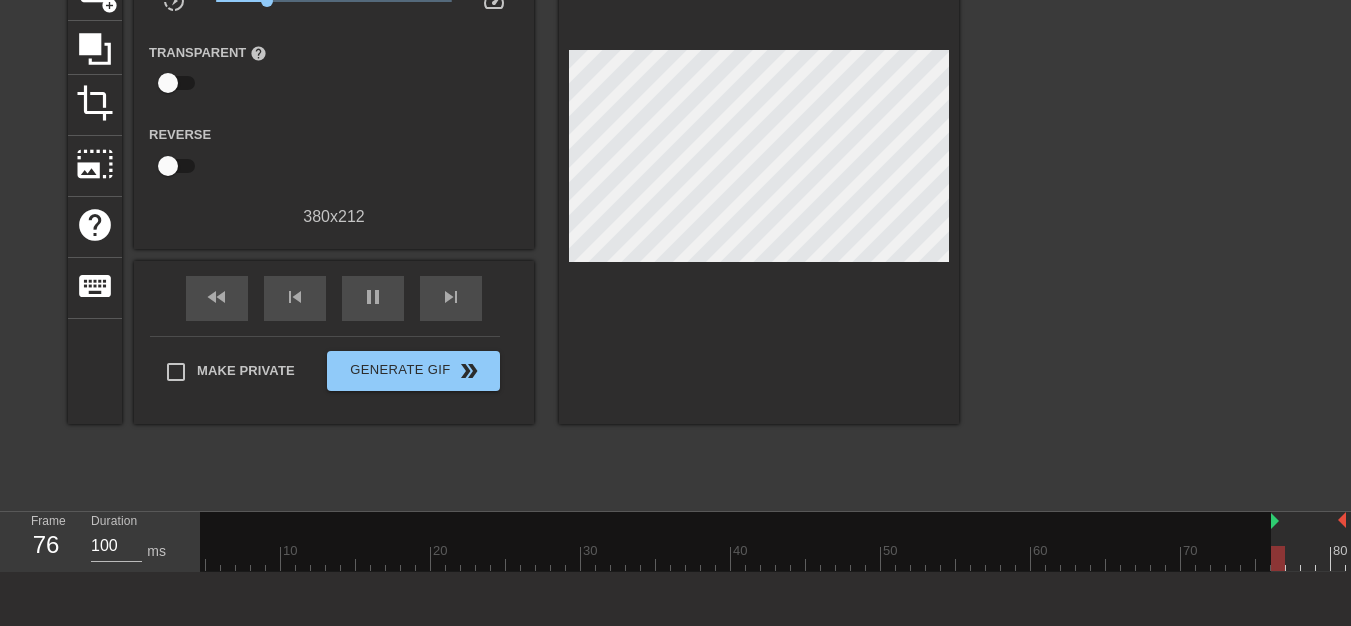 drag, startPoint x: 1260, startPoint y: 520, endPoint x: 1277, endPoint y: 522, distance: 17.117243 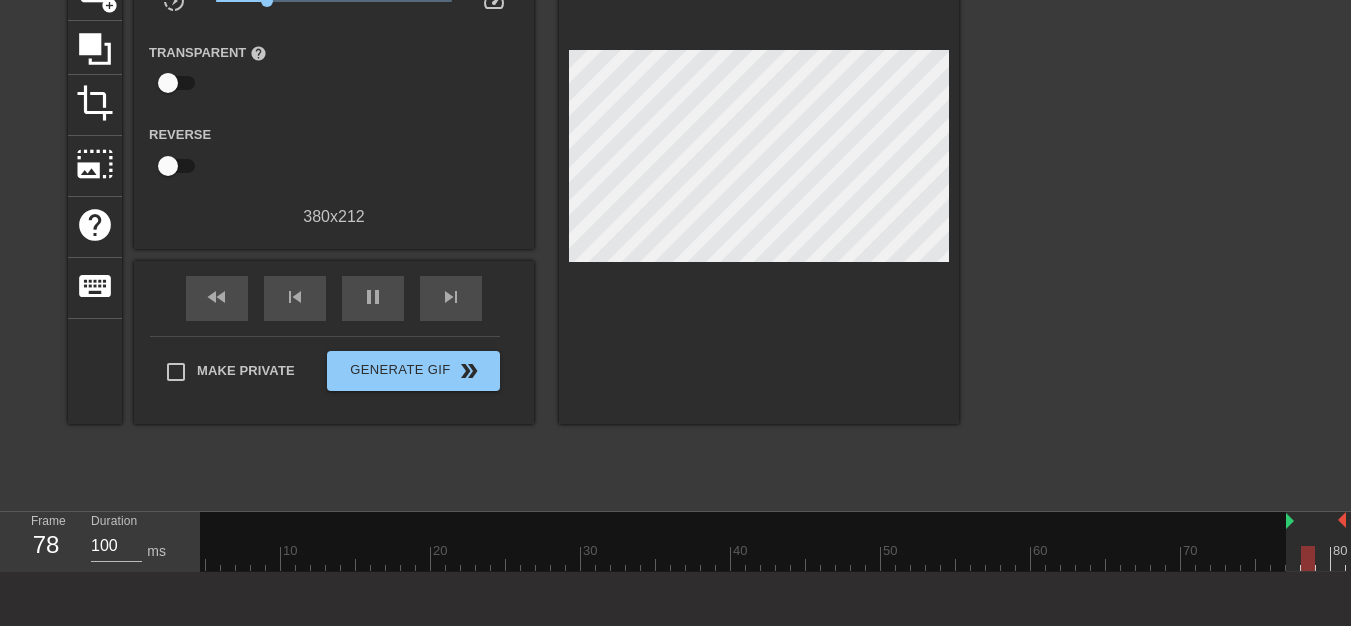 drag, startPoint x: 1274, startPoint y: 519, endPoint x: 1286, endPoint y: 520, distance: 12.0415945 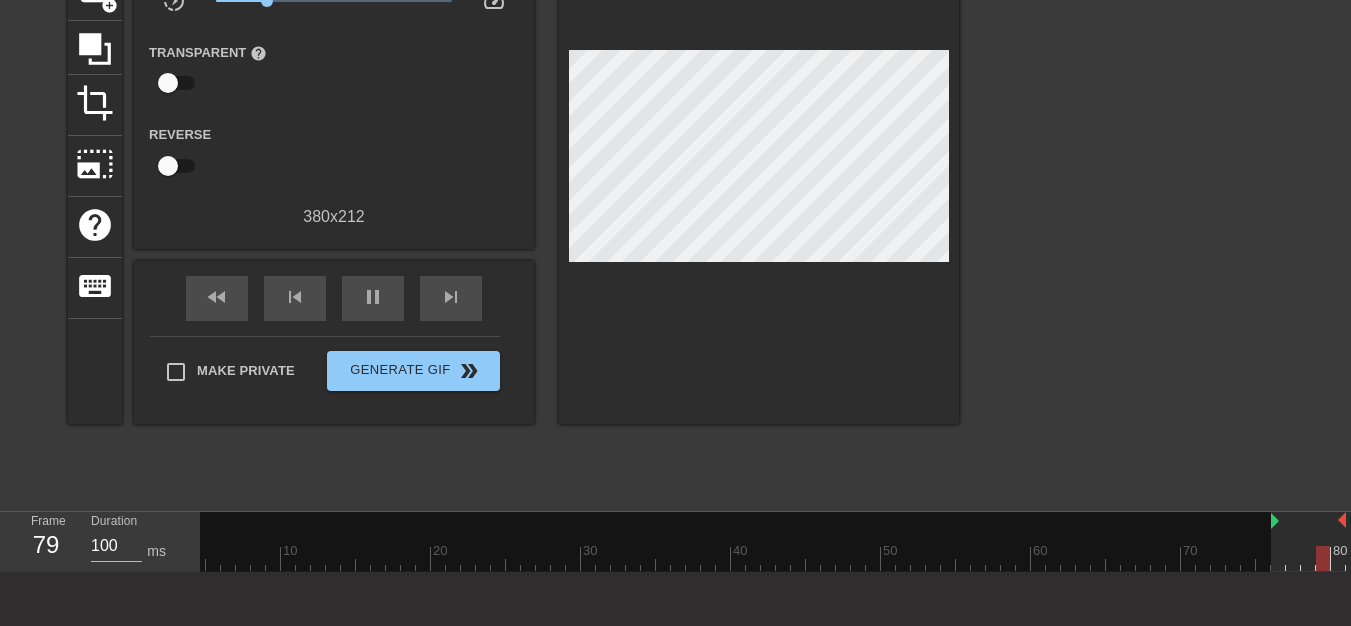 drag, startPoint x: 1288, startPoint y: 525, endPoint x: 1276, endPoint y: 526, distance: 12.0415945 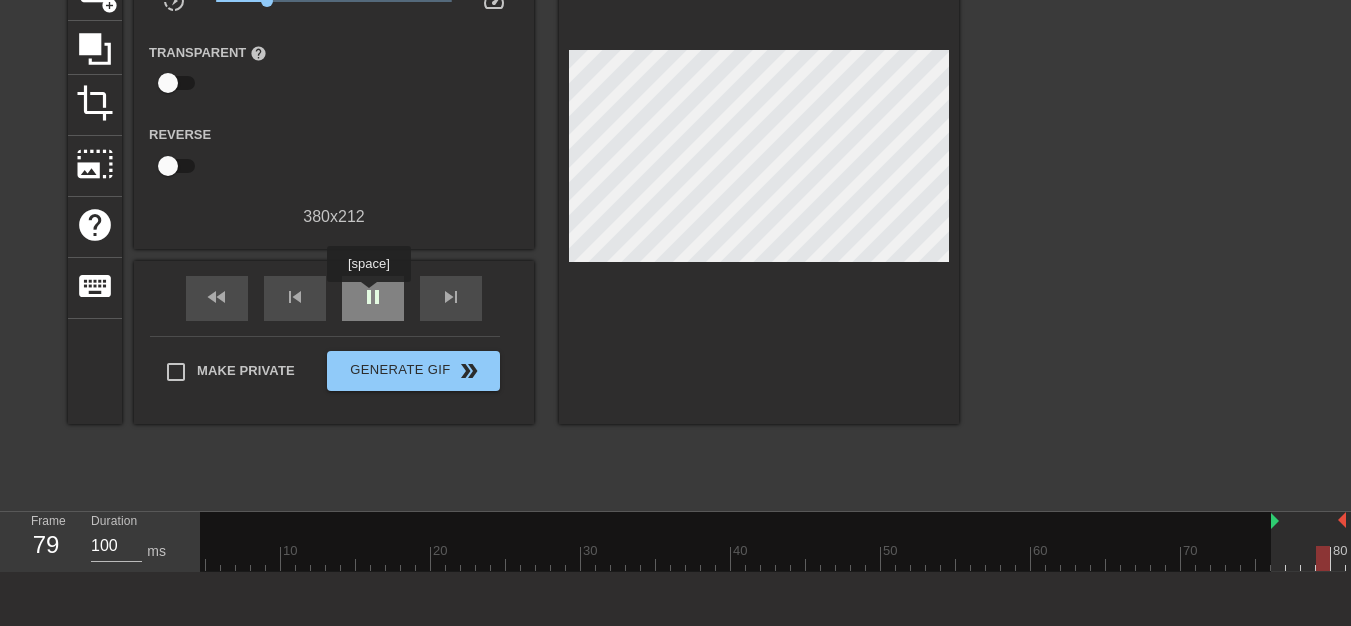 click on "pause" at bounding box center (373, 297) 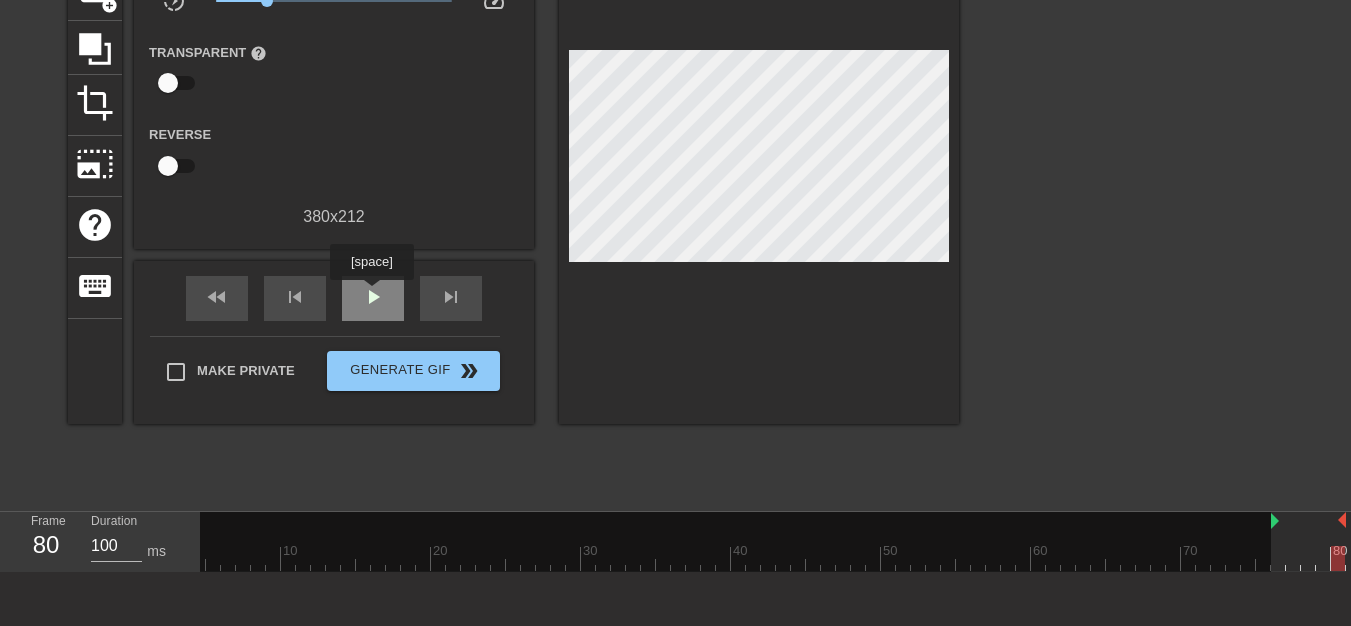 click on "play_arrow" at bounding box center [373, 297] 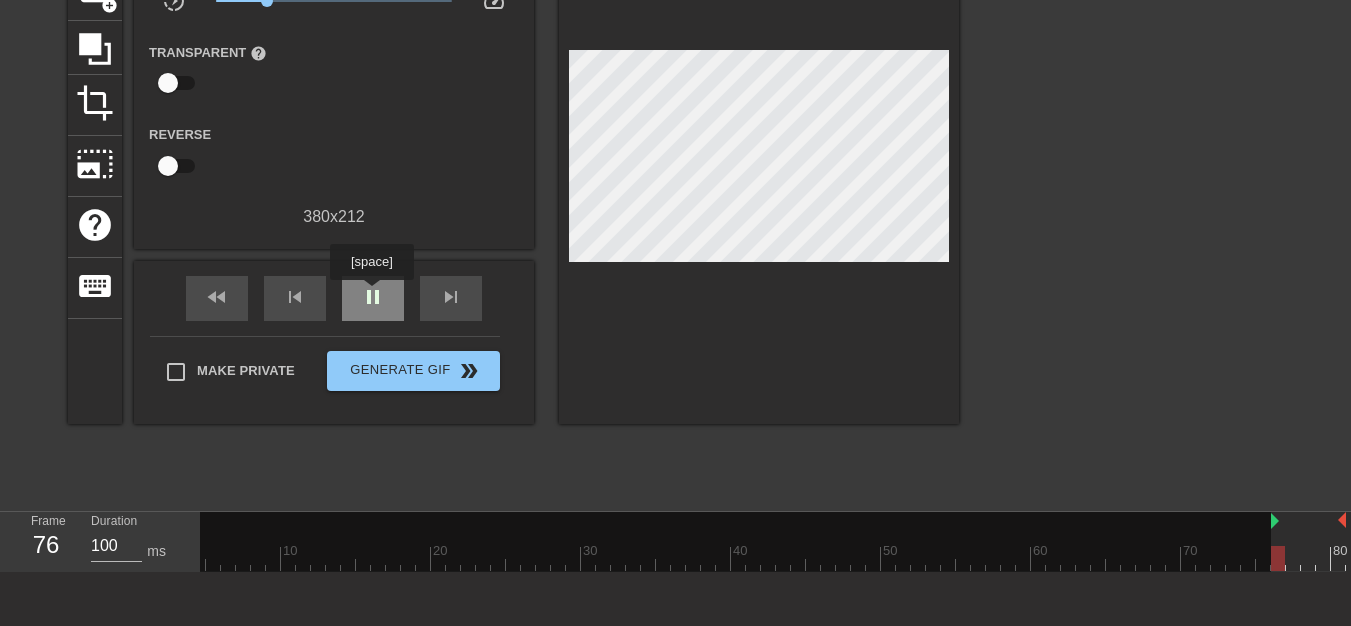 click on "pause" at bounding box center [373, 297] 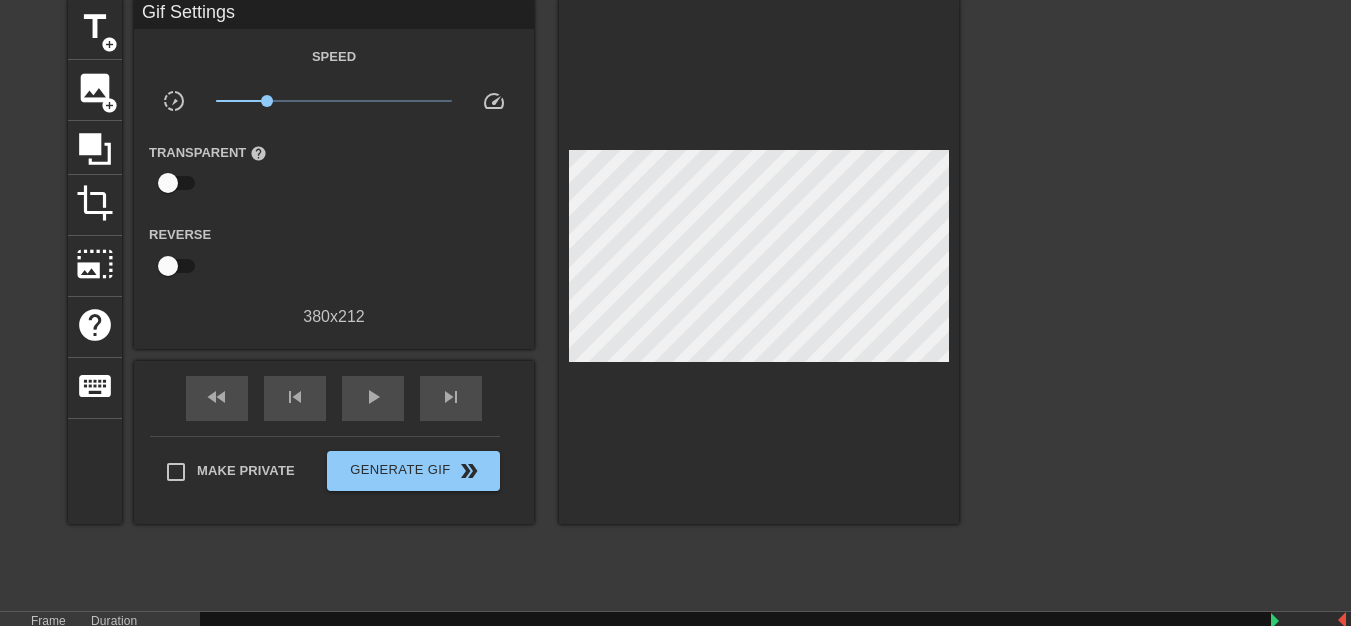 scroll, scrollTop: 0, scrollLeft: 0, axis: both 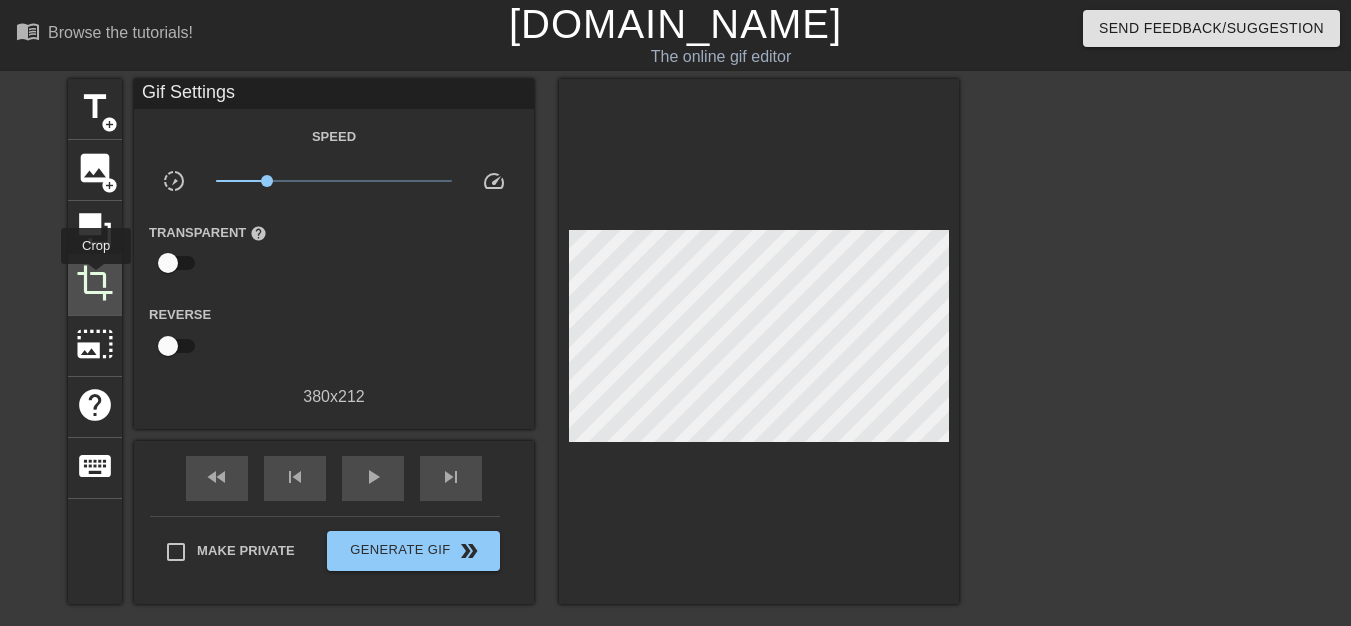 click on "crop" at bounding box center [95, 283] 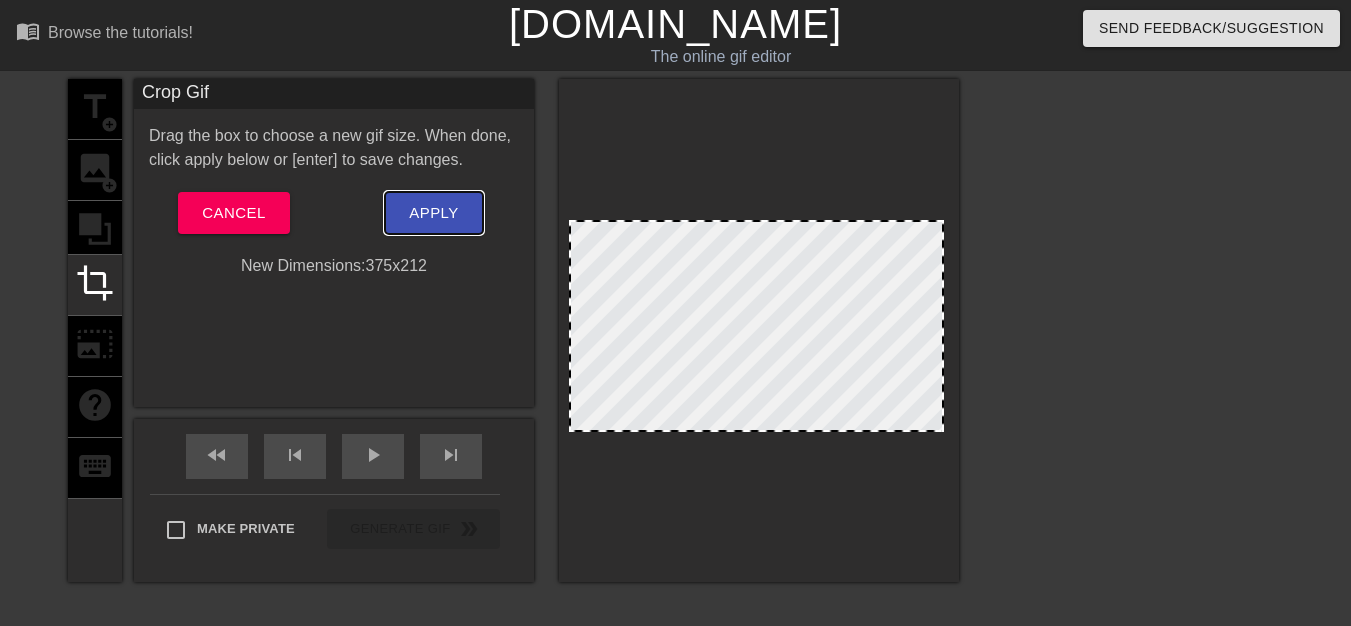 click on "Apply" at bounding box center [433, 213] 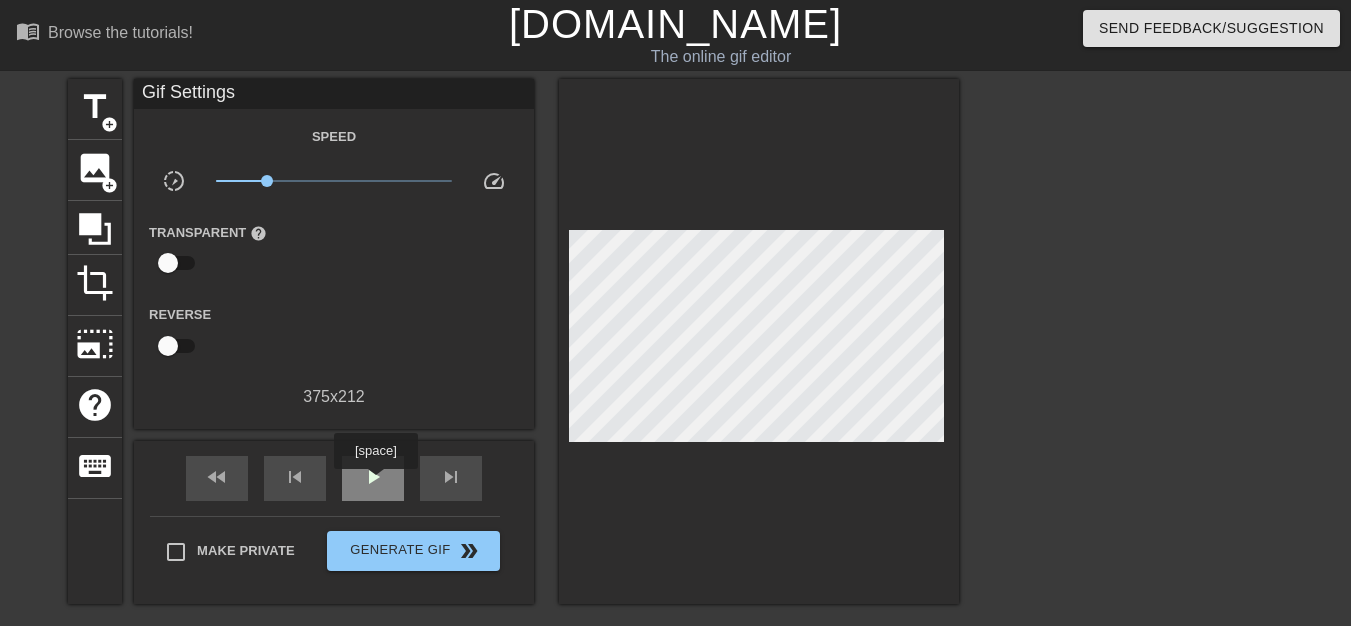 click on "play_arrow" at bounding box center [373, 477] 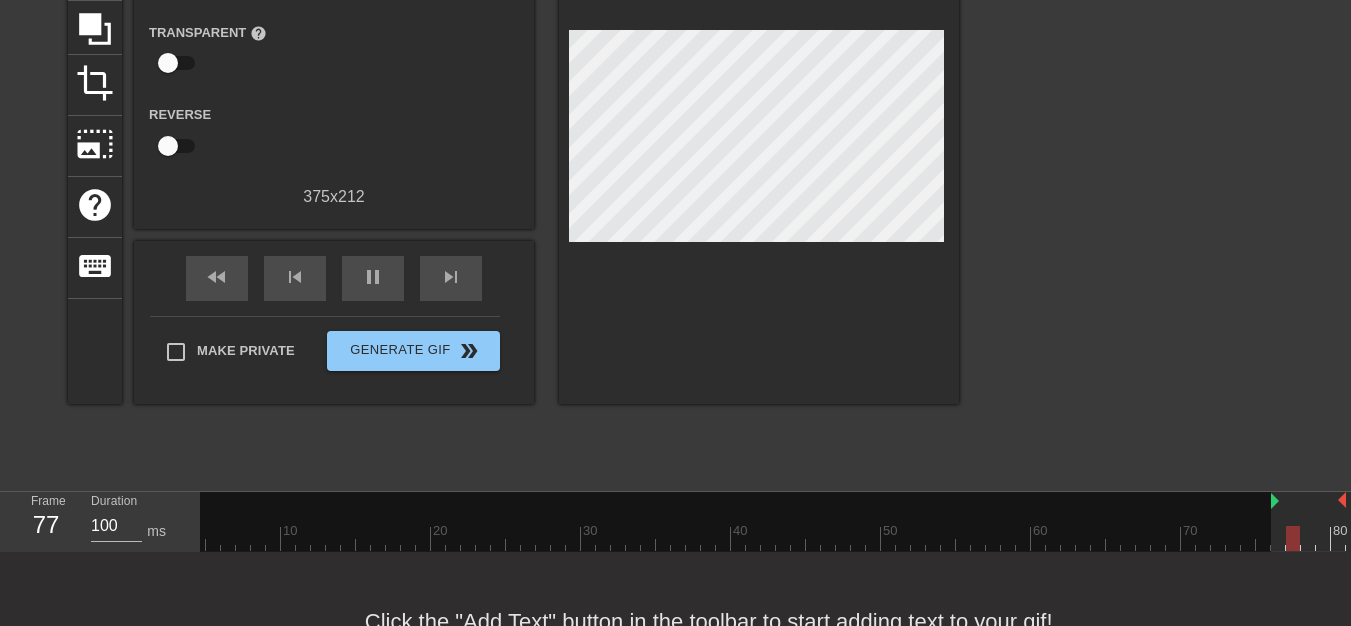 scroll, scrollTop: 100, scrollLeft: 0, axis: vertical 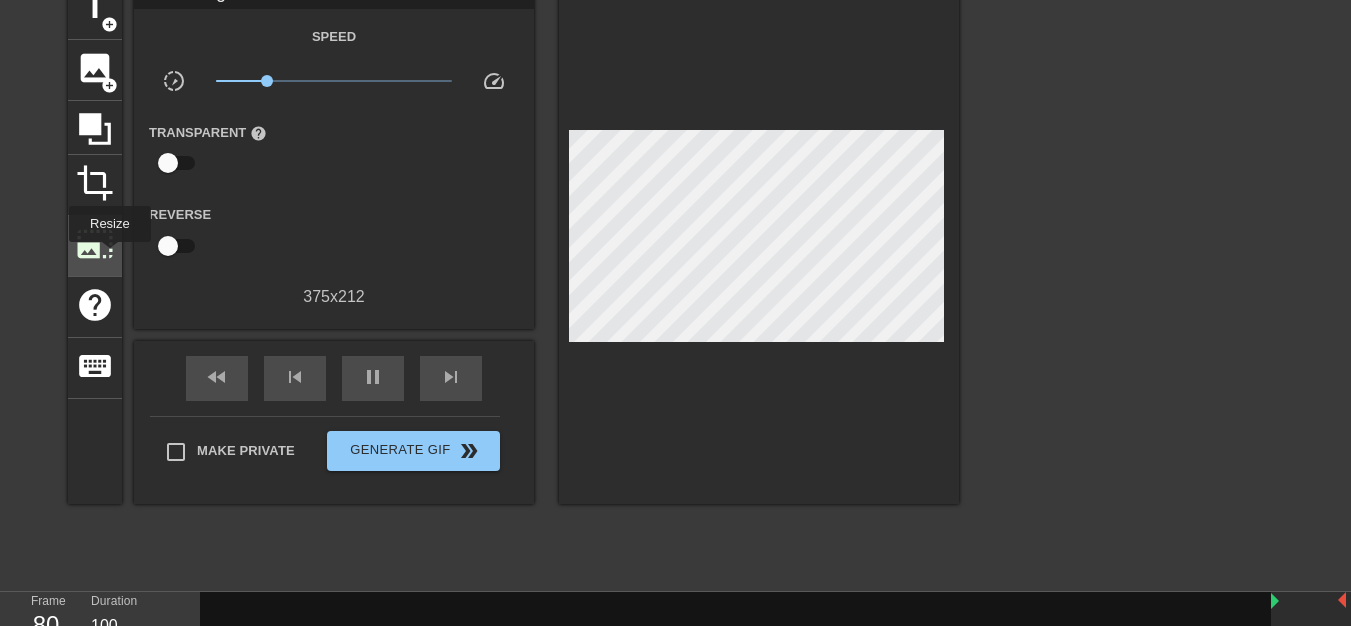 click on "photo_size_select_large" at bounding box center (95, 244) 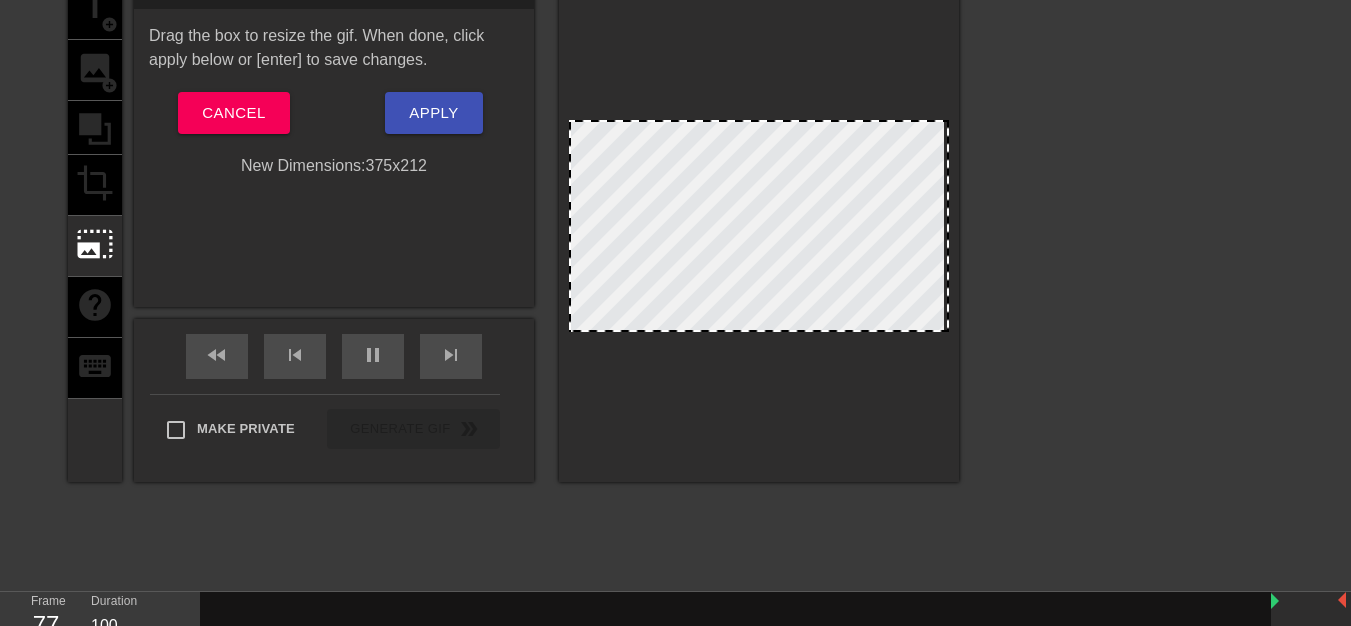 drag, startPoint x: 947, startPoint y: 330, endPoint x: 968, endPoint y: 368, distance: 43.416588 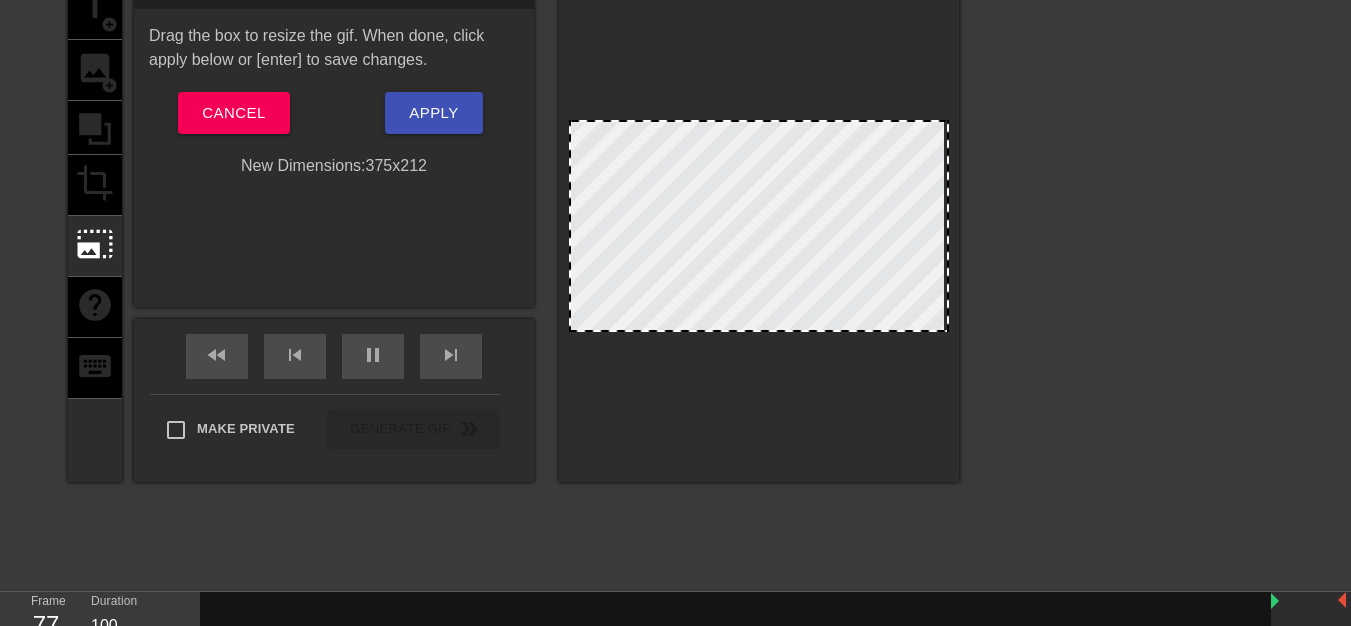 click on "title add_circle image add_circle crop photo_size_select_large help keyboard Resize Gif Drag the box to resize the gif. When done, click apply below or [enter] to save changes. Cancel Apply New Dimensions:  375  x  212 fast_rewind skip_previous pause skip_next Make Private Generate Gif double_arrow" at bounding box center [675, 279] 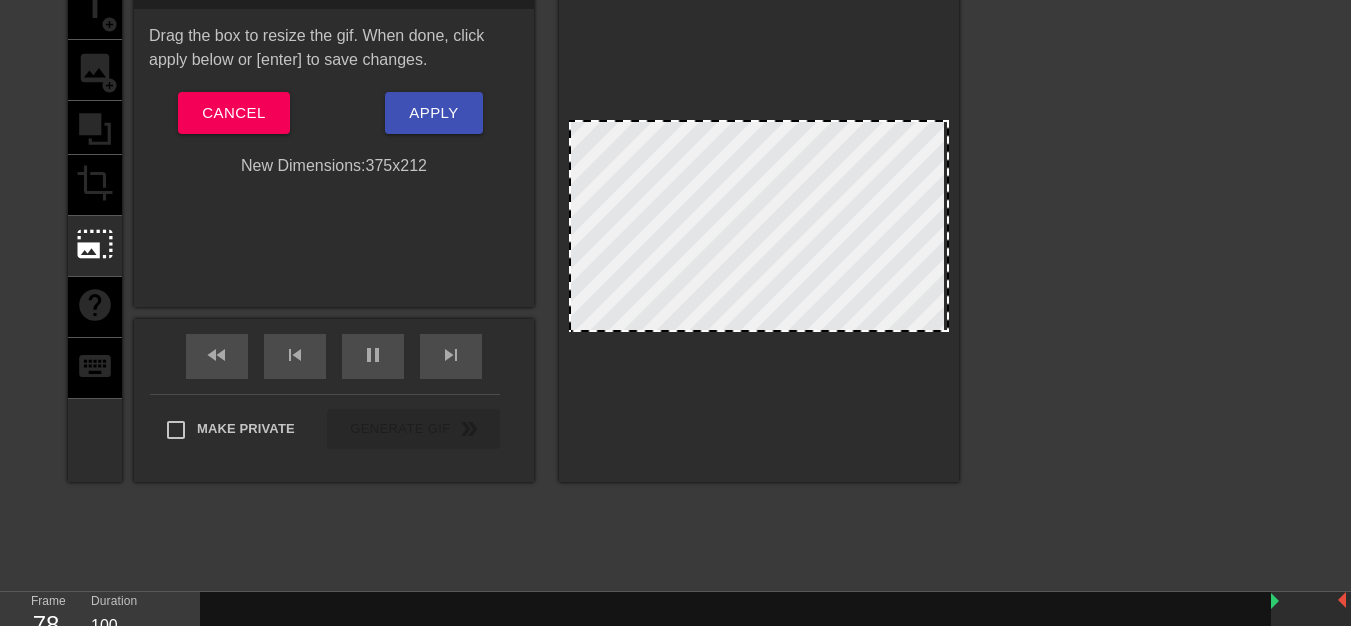 drag, startPoint x: 947, startPoint y: 331, endPoint x: 964, endPoint y: 353, distance: 27.802877 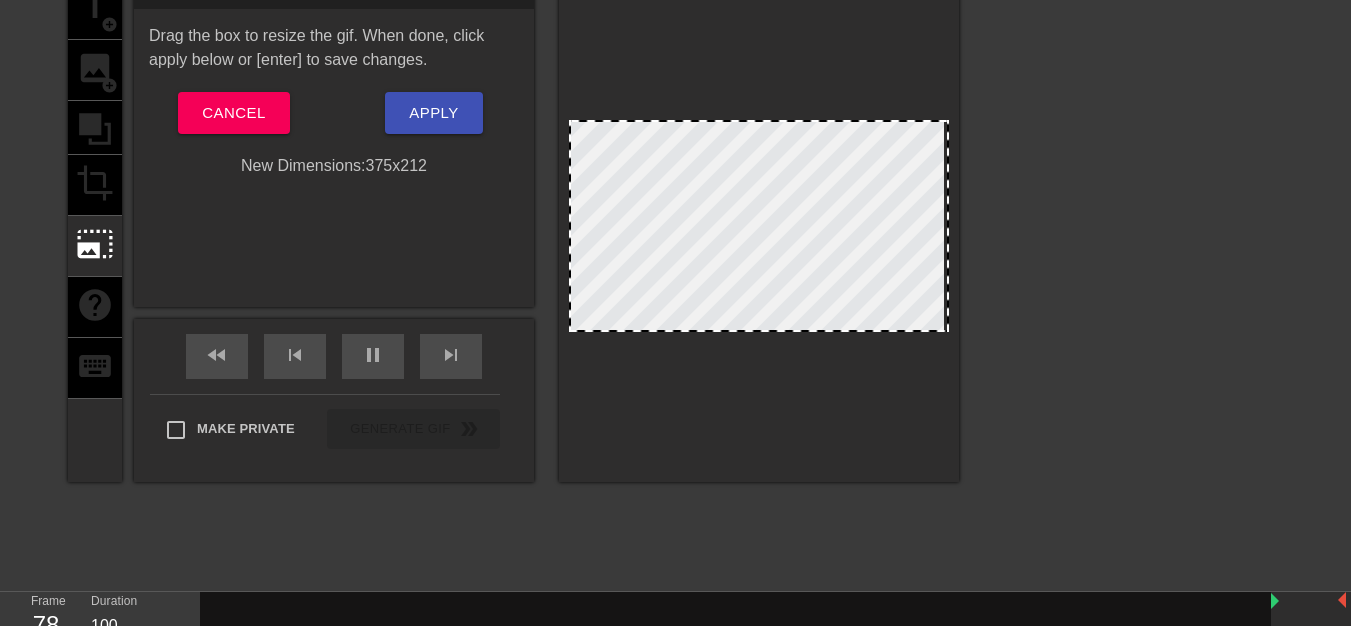 click at bounding box center (759, 230) 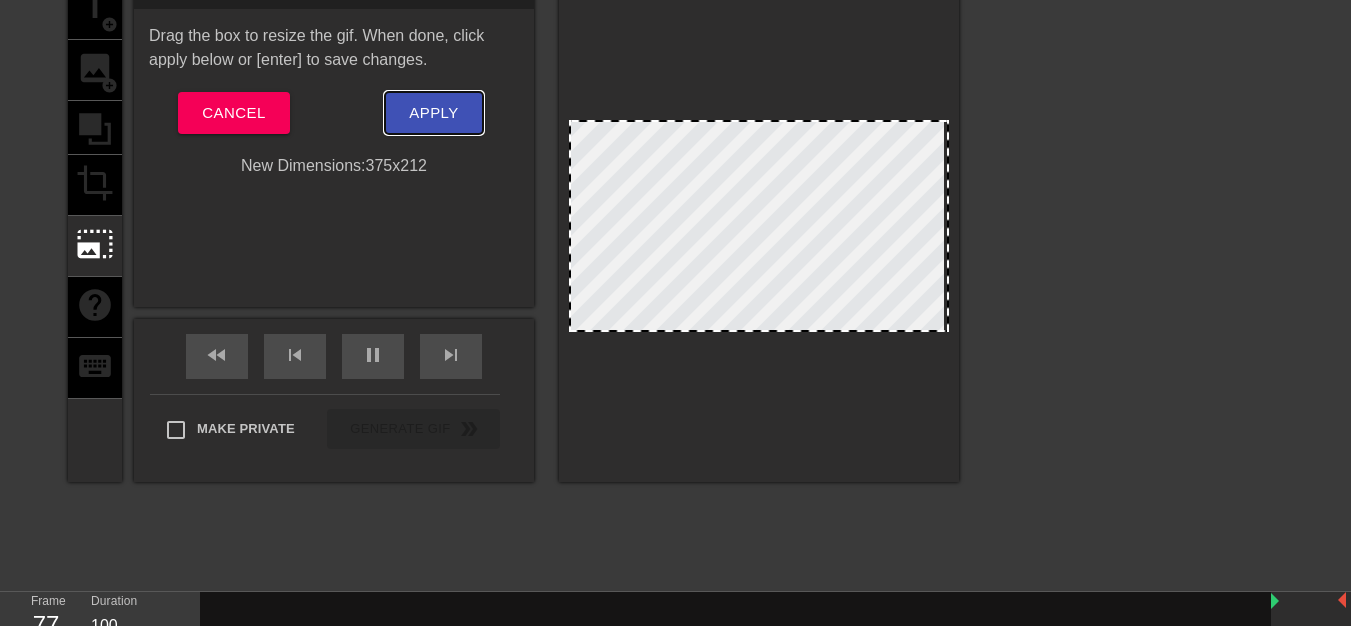 click on "Apply" at bounding box center (433, 113) 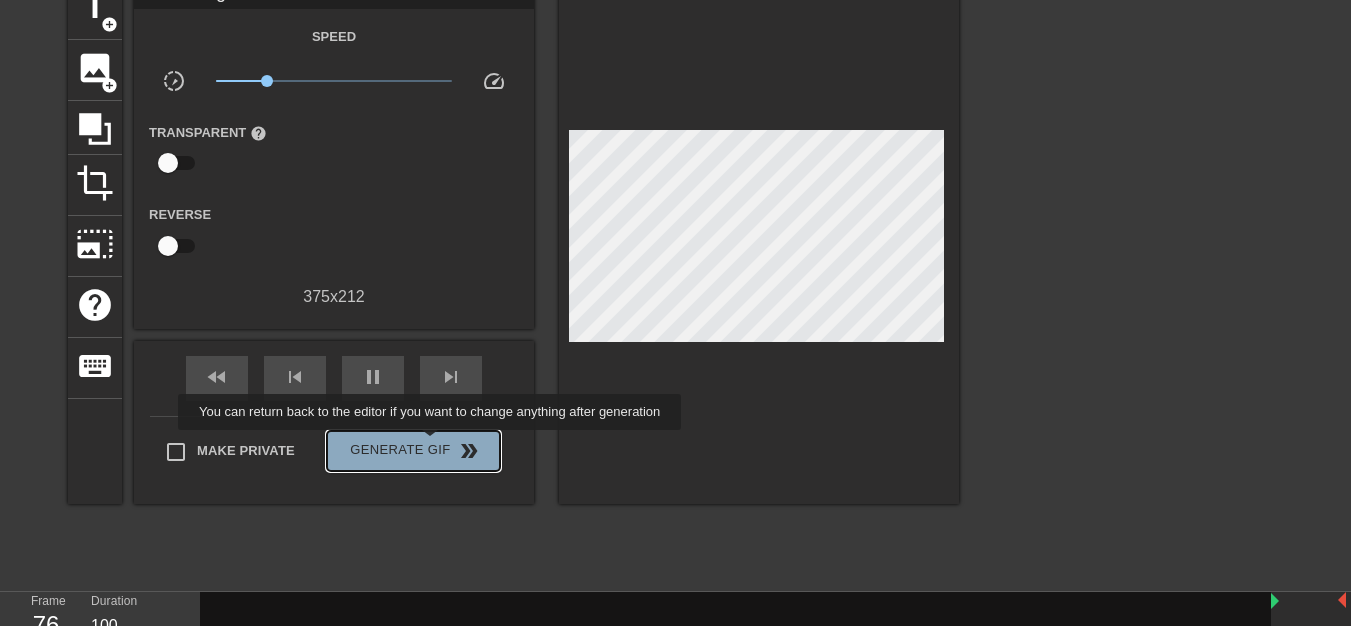 click on "Generate Gif double_arrow" at bounding box center [413, 451] 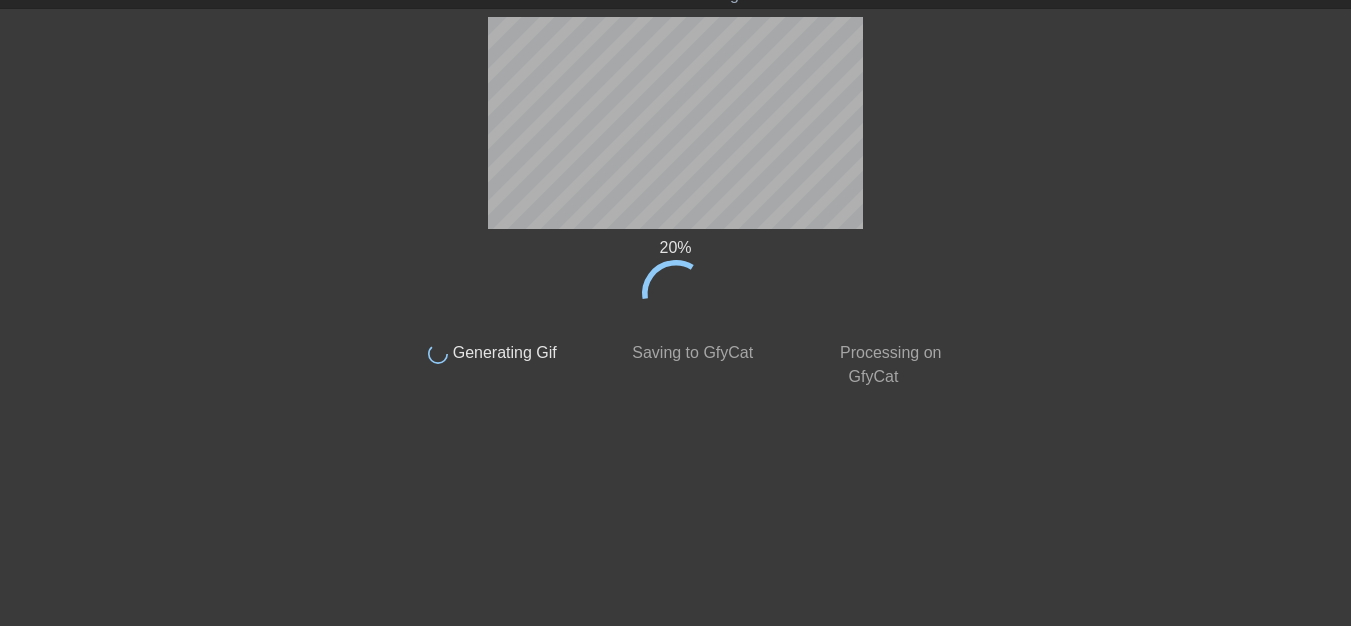 scroll, scrollTop: 62, scrollLeft: 0, axis: vertical 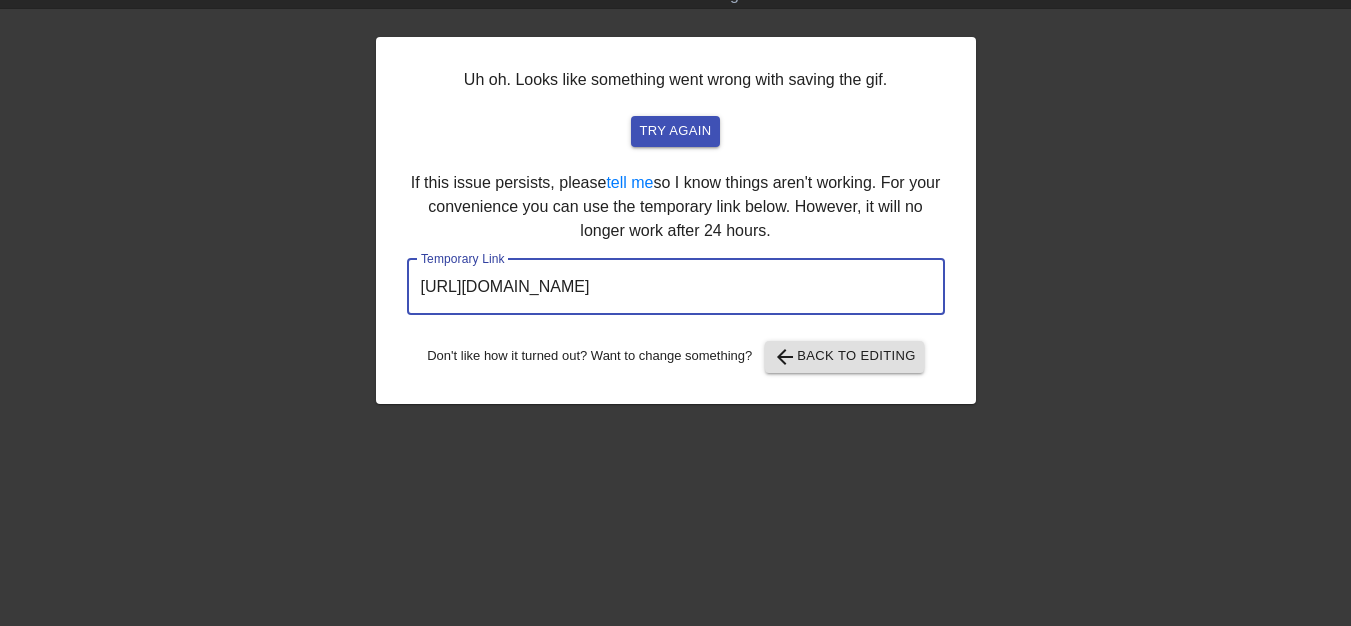 drag, startPoint x: 839, startPoint y: 286, endPoint x: 416, endPoint y: 290, distance: 423.01892 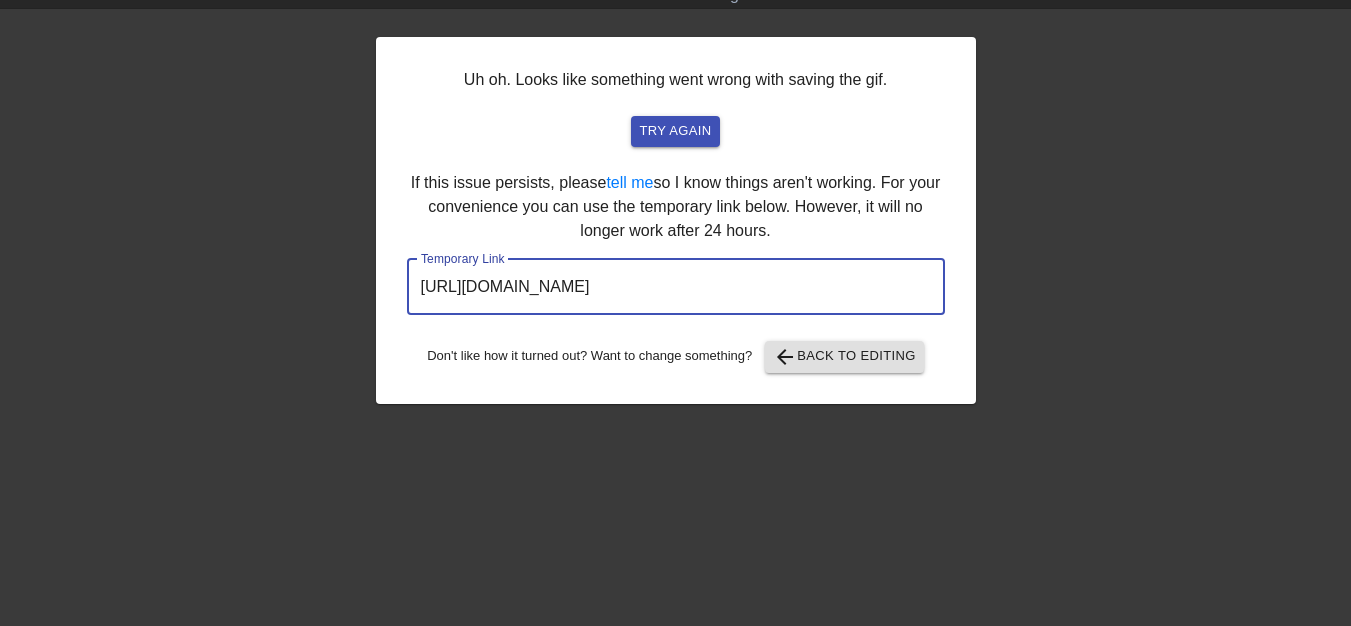 scroll, scrollTop: 0, scrollLeft: 0, axis: both 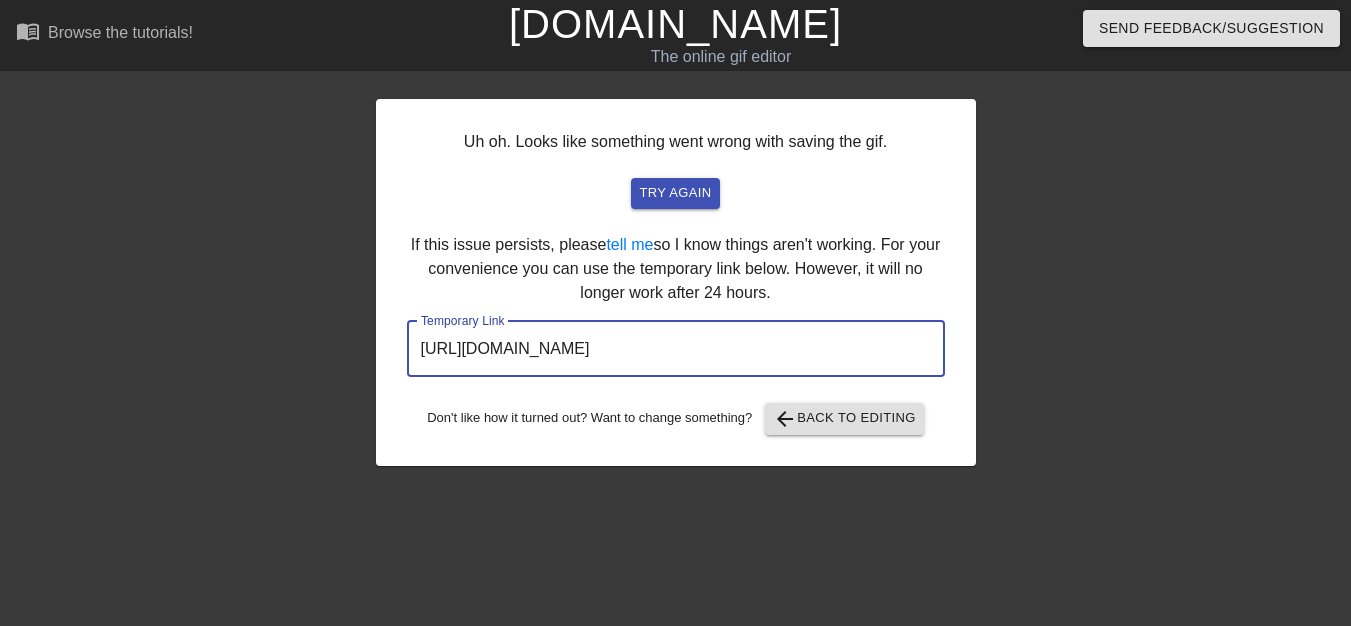 click on "[DOMAIN_NAME]" at bounding box center (675, 24) 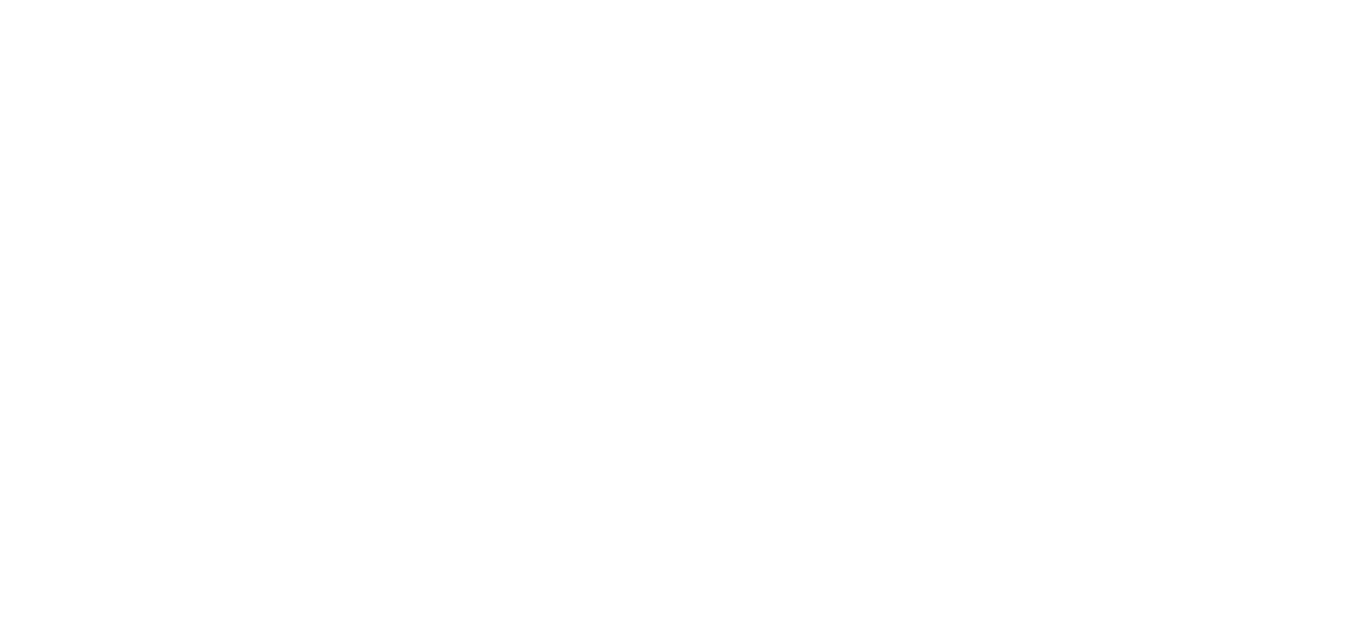 scroll, scrollTop: 0, scrollLeft: 0, axis: both 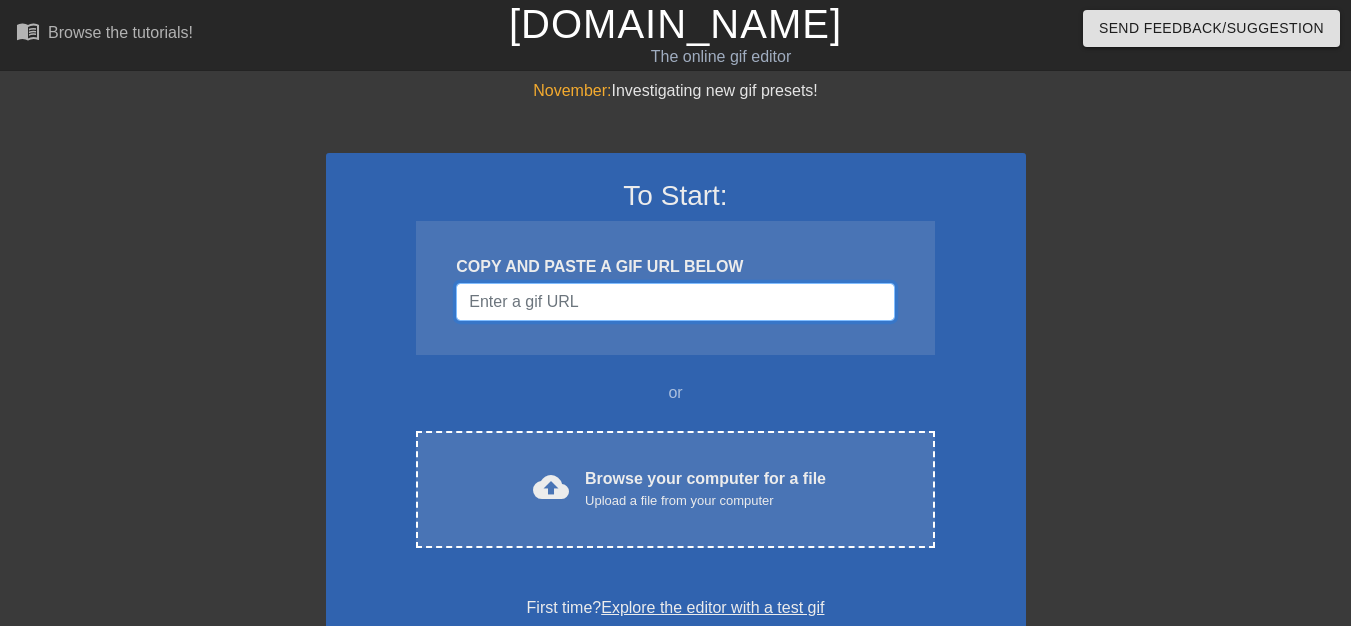click at bounding box center [675, 302] 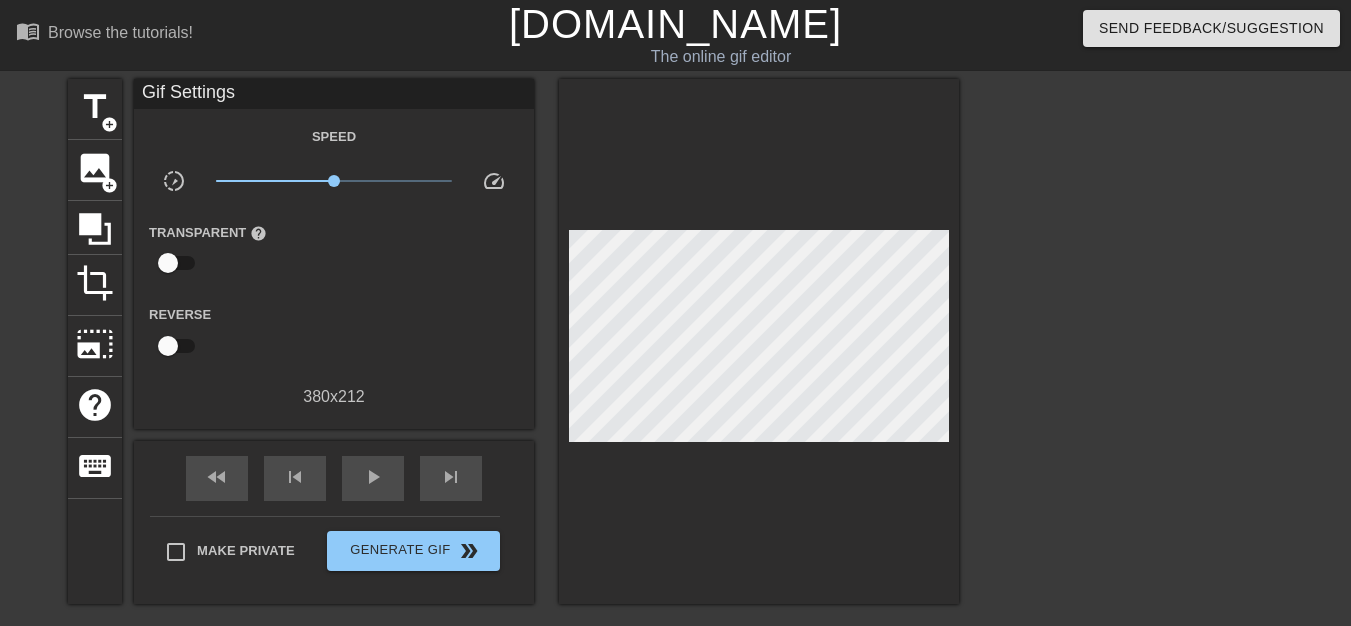 scroll, scrollTop: 280, scrollLeft: 0, axis: vertical 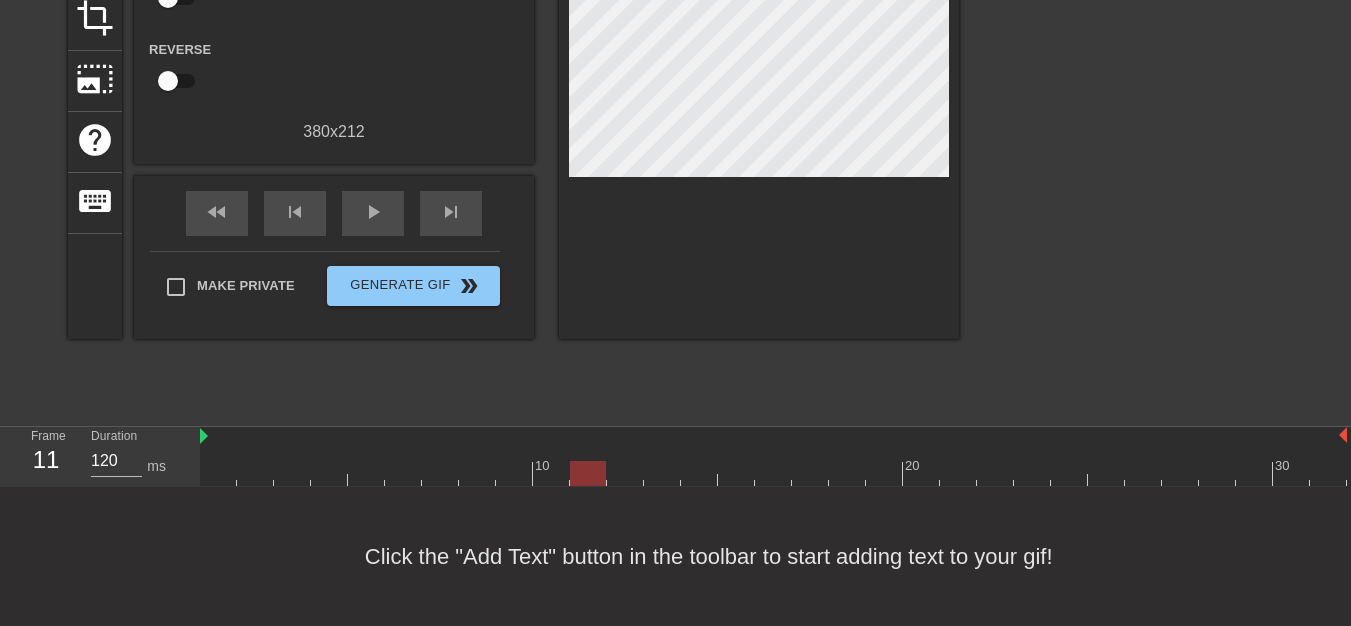 click at bounding box center (773, 473) 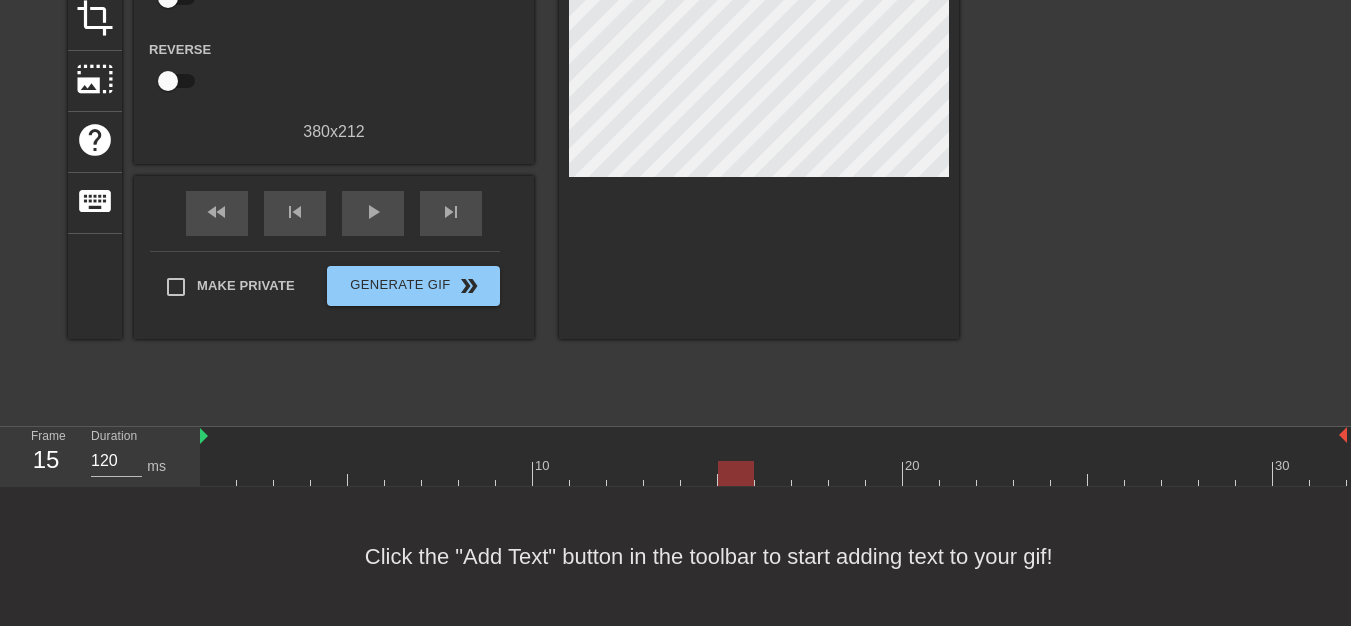 click at bounding box center [773, 473] 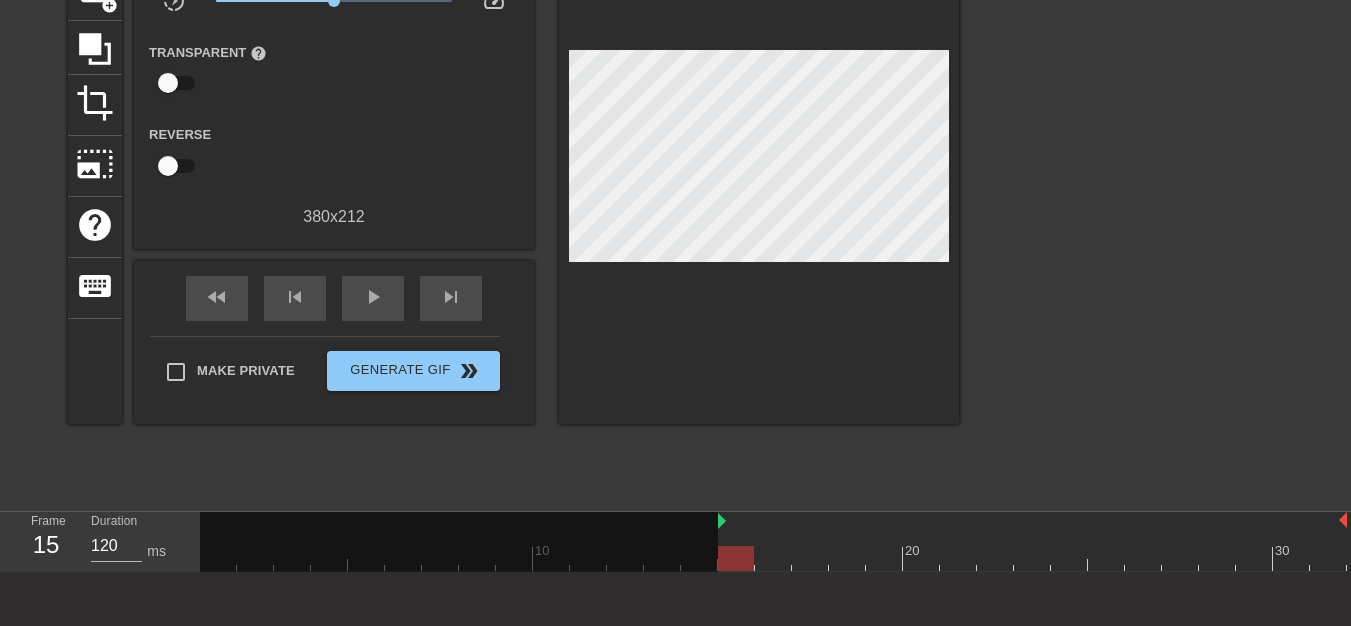 drag, startPoint x: 204, startPoint y: 521, endPoint x: 708, endPoint y: 530, distance: 504.08035 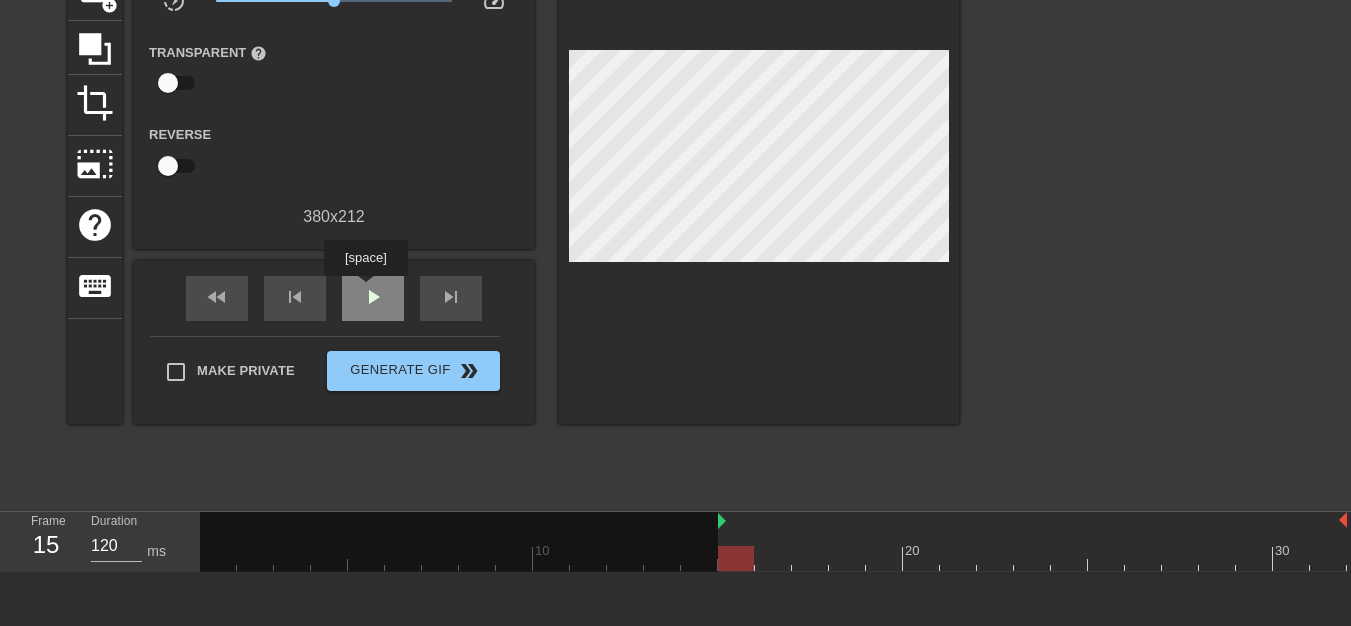 click on "play_arrow" at bounding box center (373, 297) 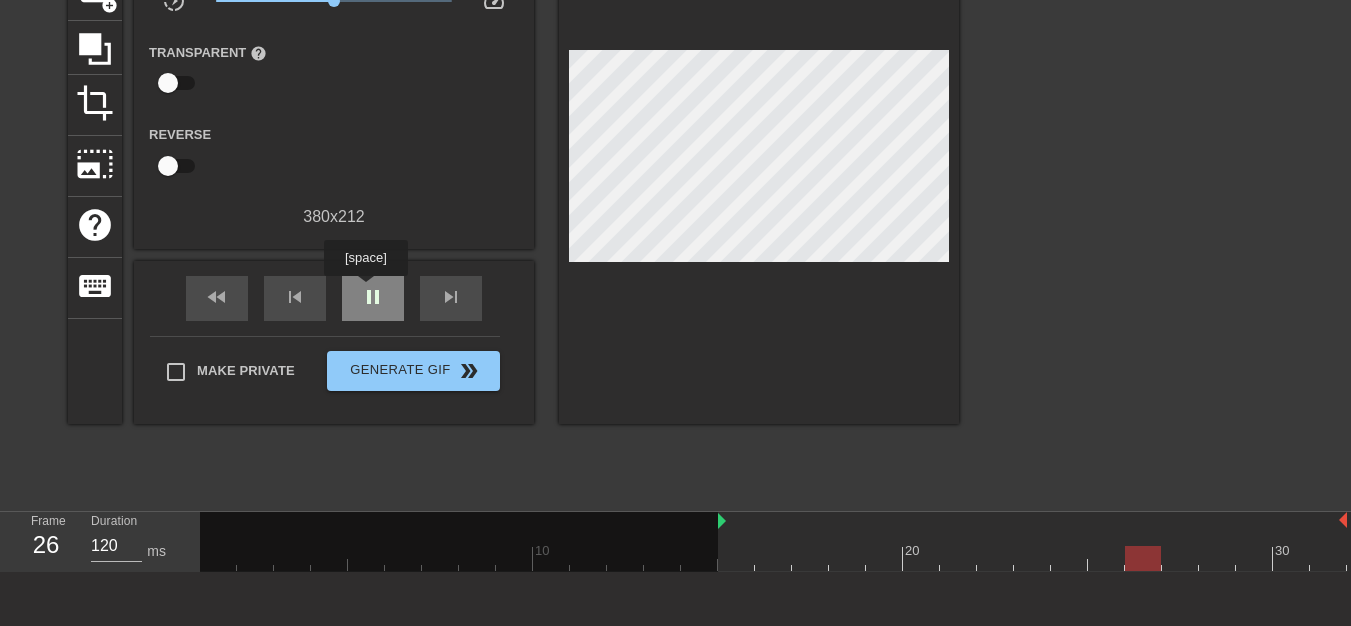 click on "pause" at bounding box center [373, 297] 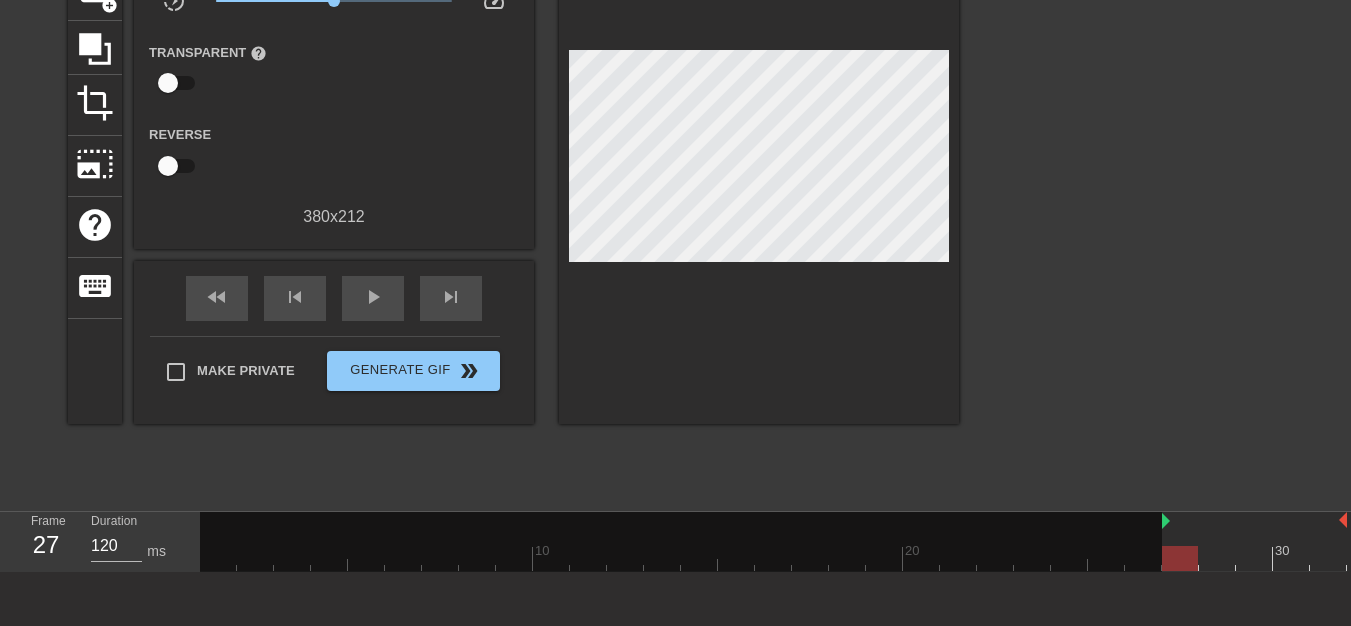 drag, startPoint x: 722, startPoint y: 522, endPoint x: 1163, endPoint y: 526, distance: 441.01813 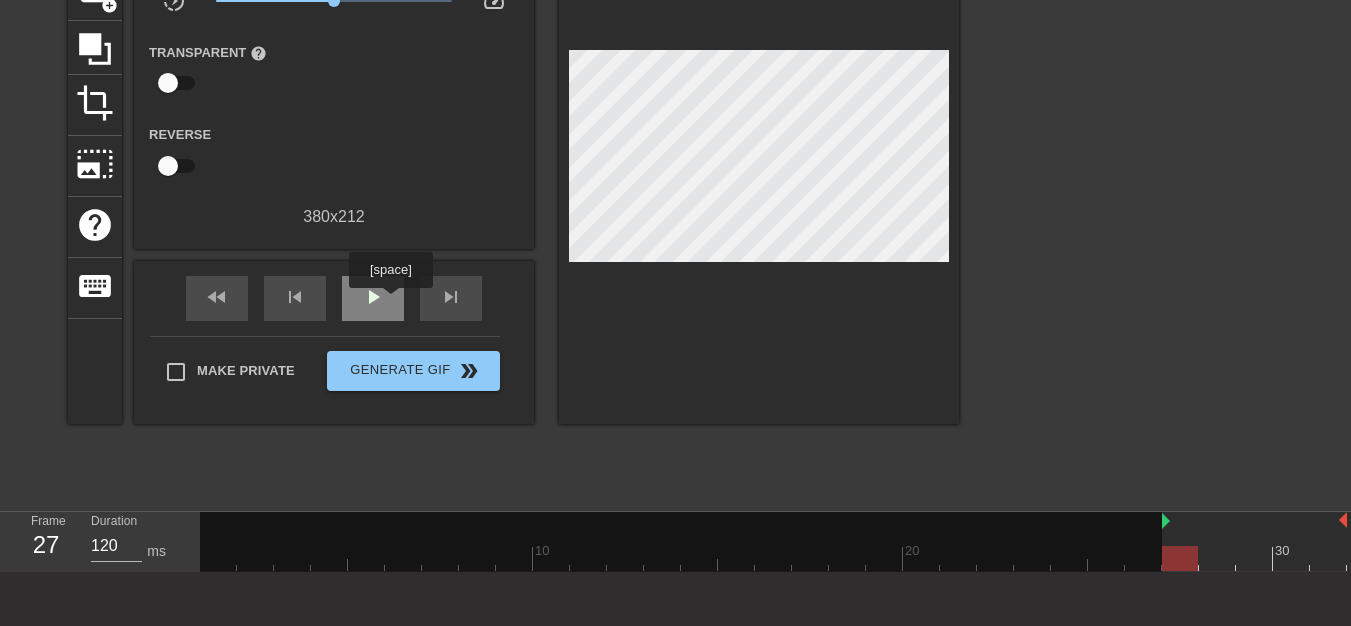 click on "play_arrow" at bounding box center [373, 298] 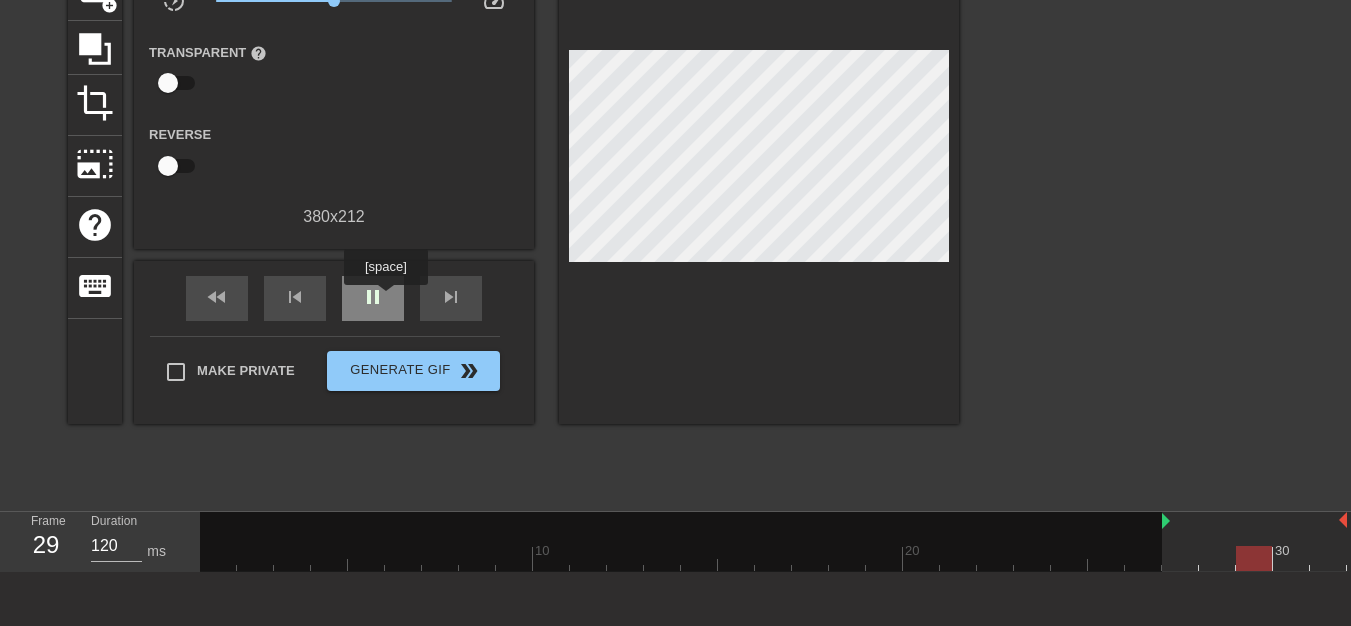 click on "pause" at bounding box center (373, 298) 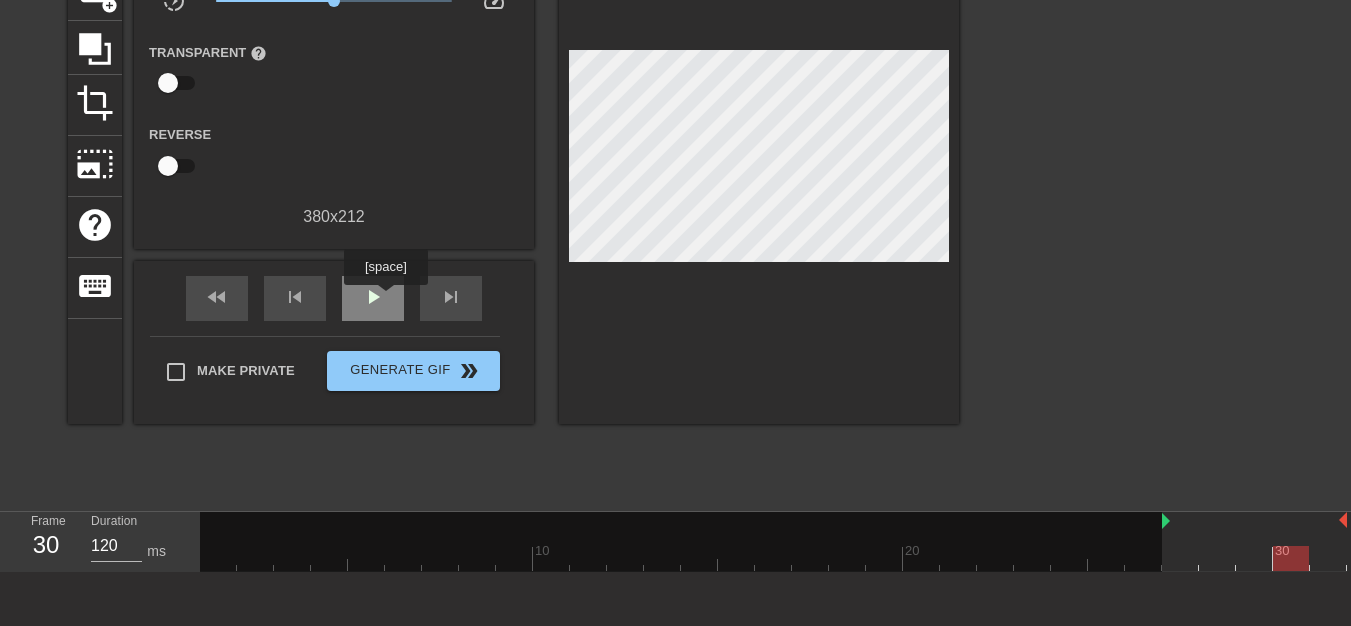 click on "play_arrow" at bounding box center [373, 298] 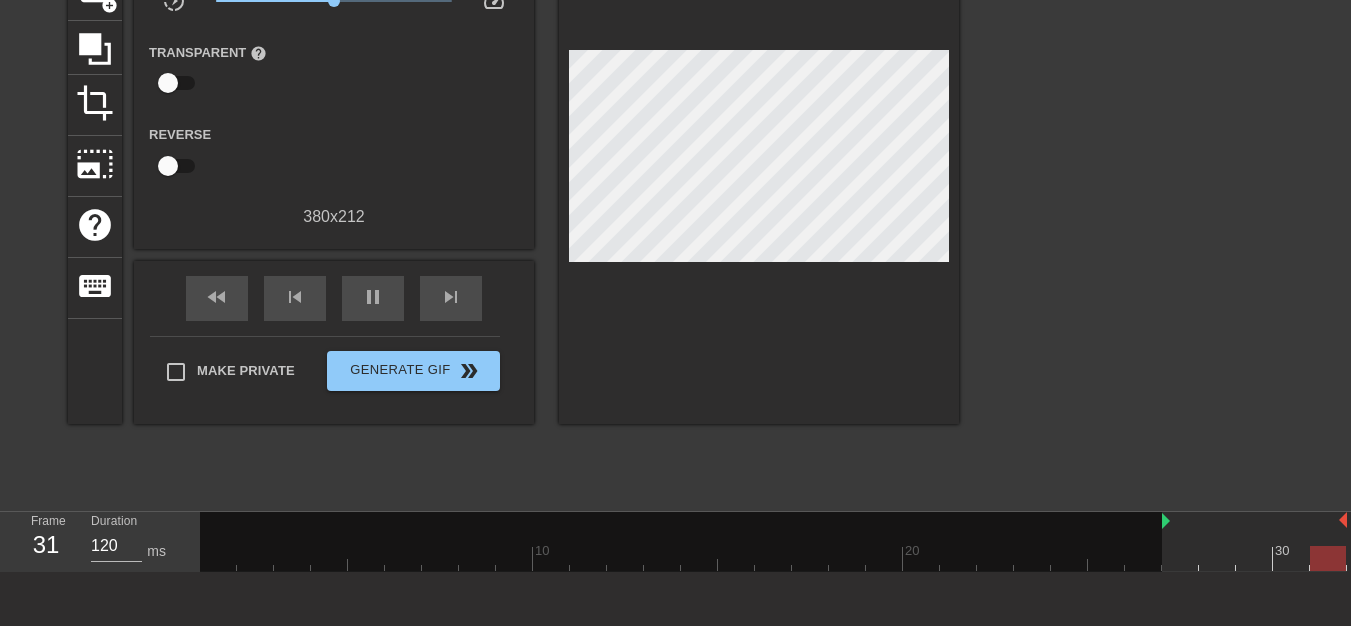 scroll, scrollTop: 0, scrollLeft: 0, axis: both 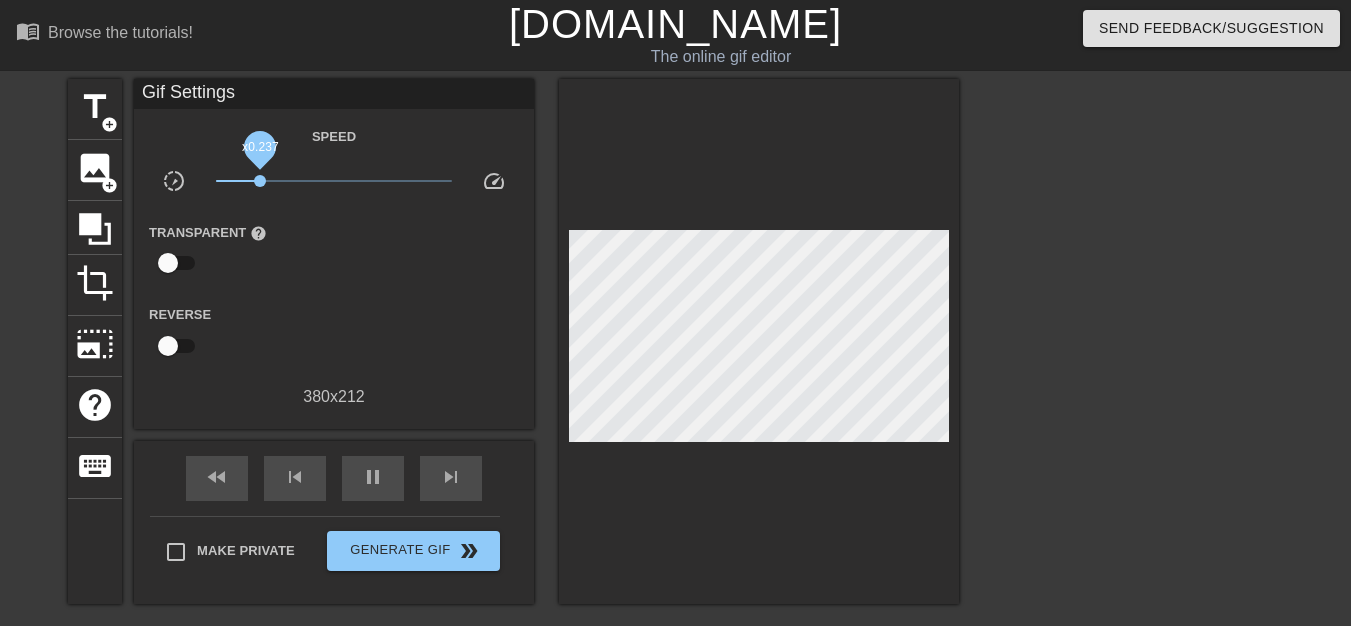 drag, startPoint x: 332, startPoint y: 186, endPoint x: 260, endPoint y: 186, distance: 72 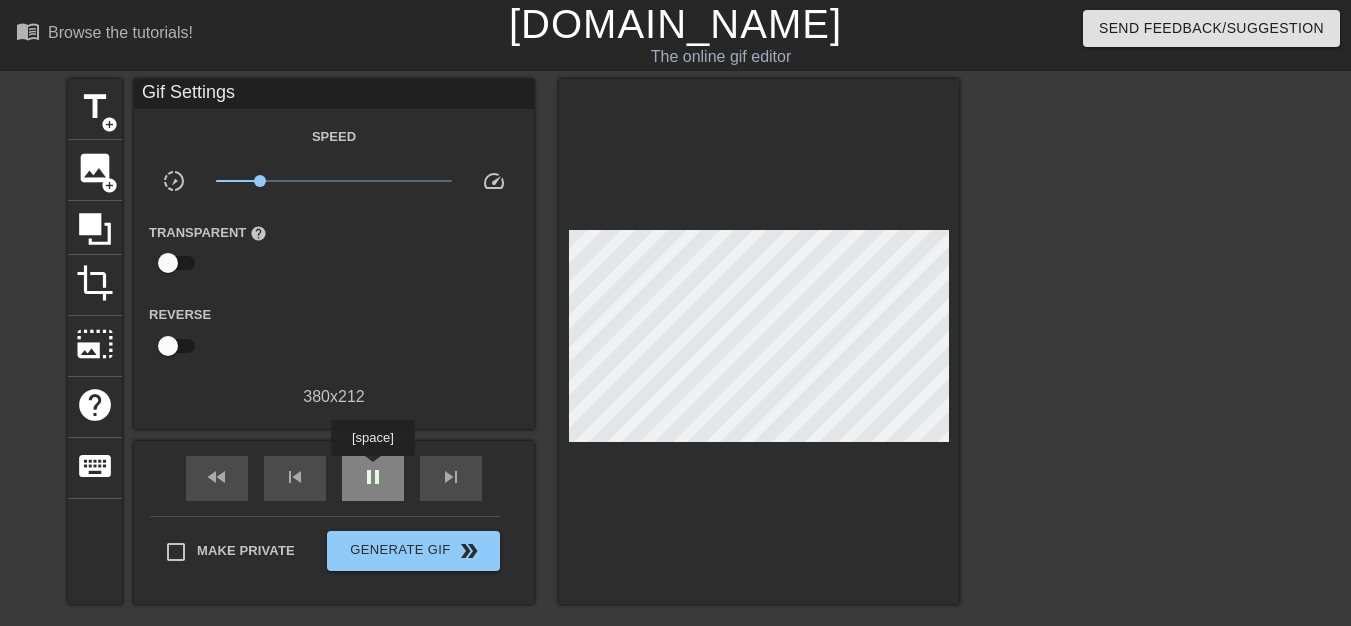 click on "pause" at bounding box center (373, 477) 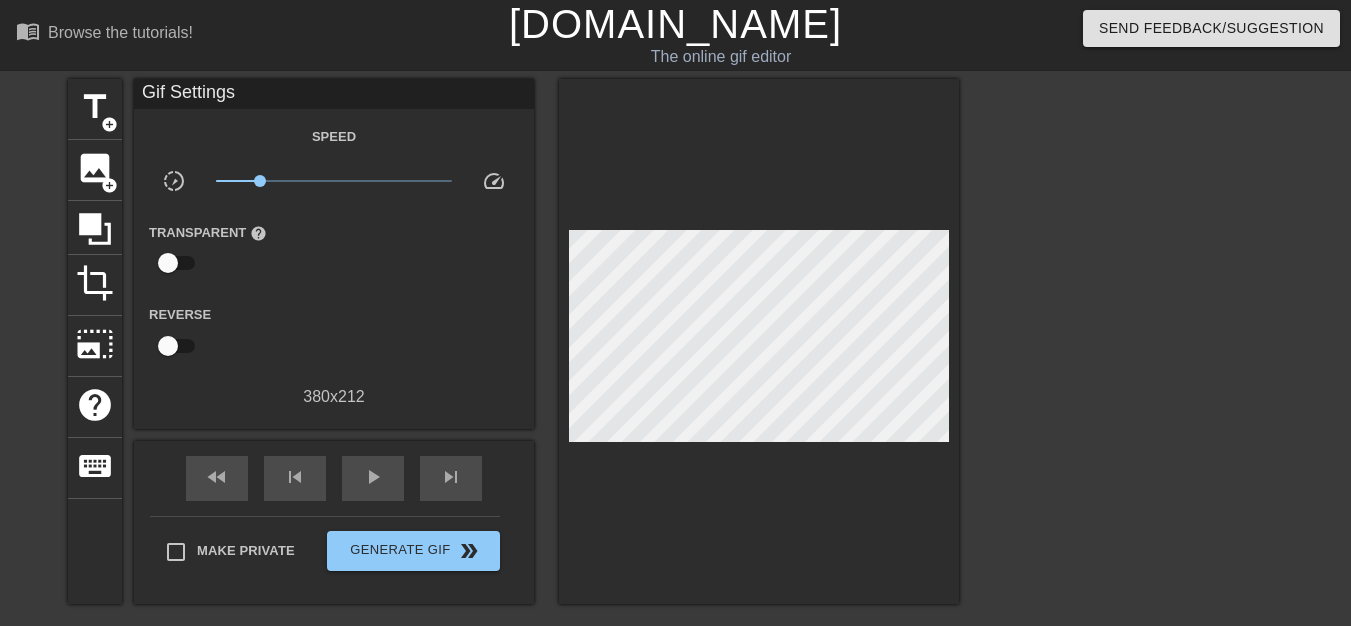 scroll, scrollTop: 200, scrollLeft: 0, axis: vertical 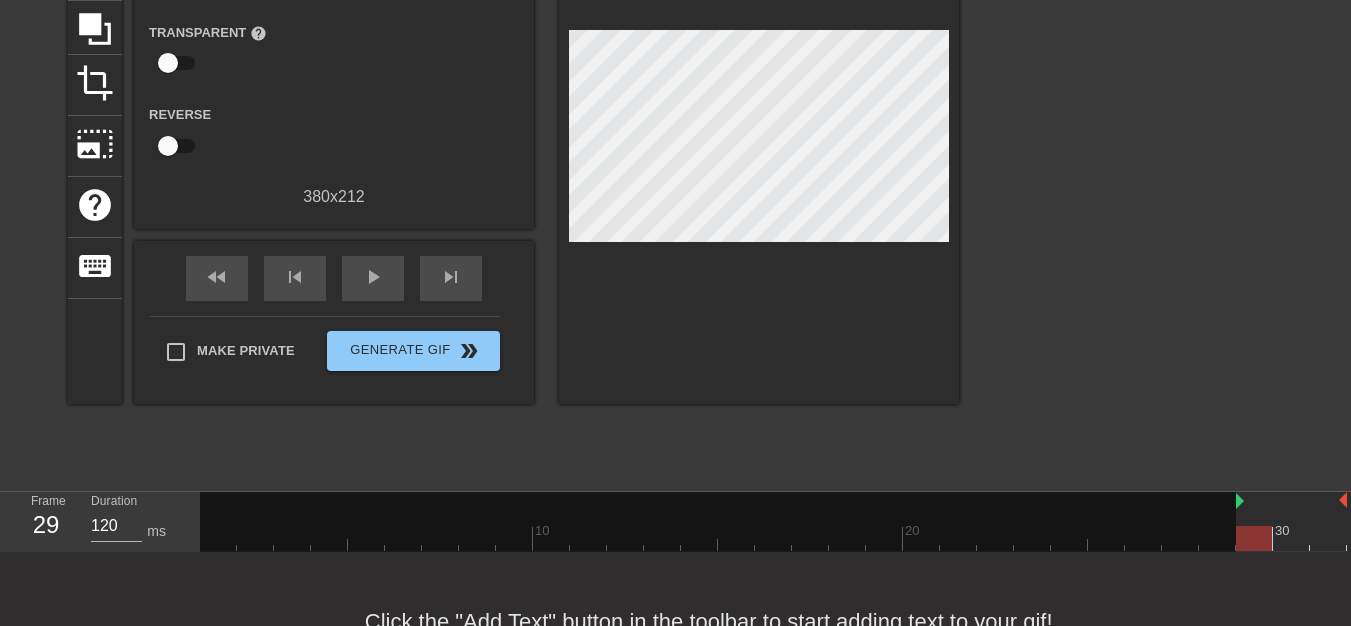 drag, startPoint x: 1166, startPoint y: 501, endPoint x: 1229, endPoint y: 501, distance: 63 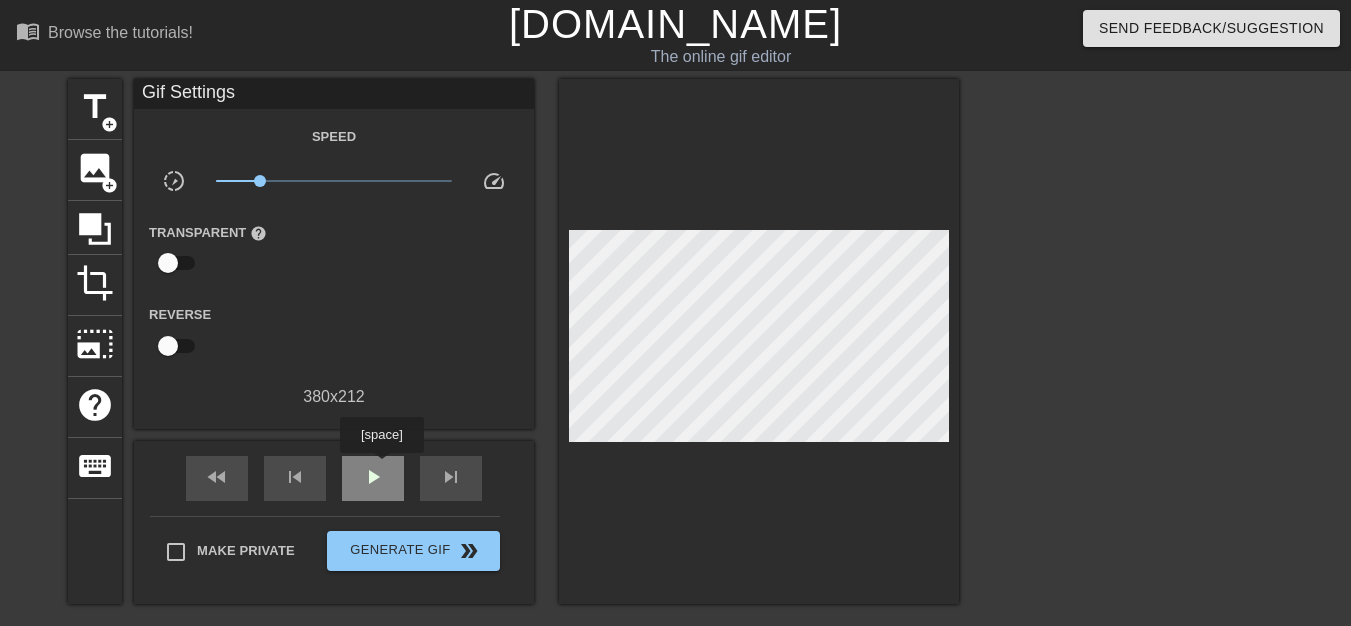 click on "play_arrow" at bounding box center [373, 477] 